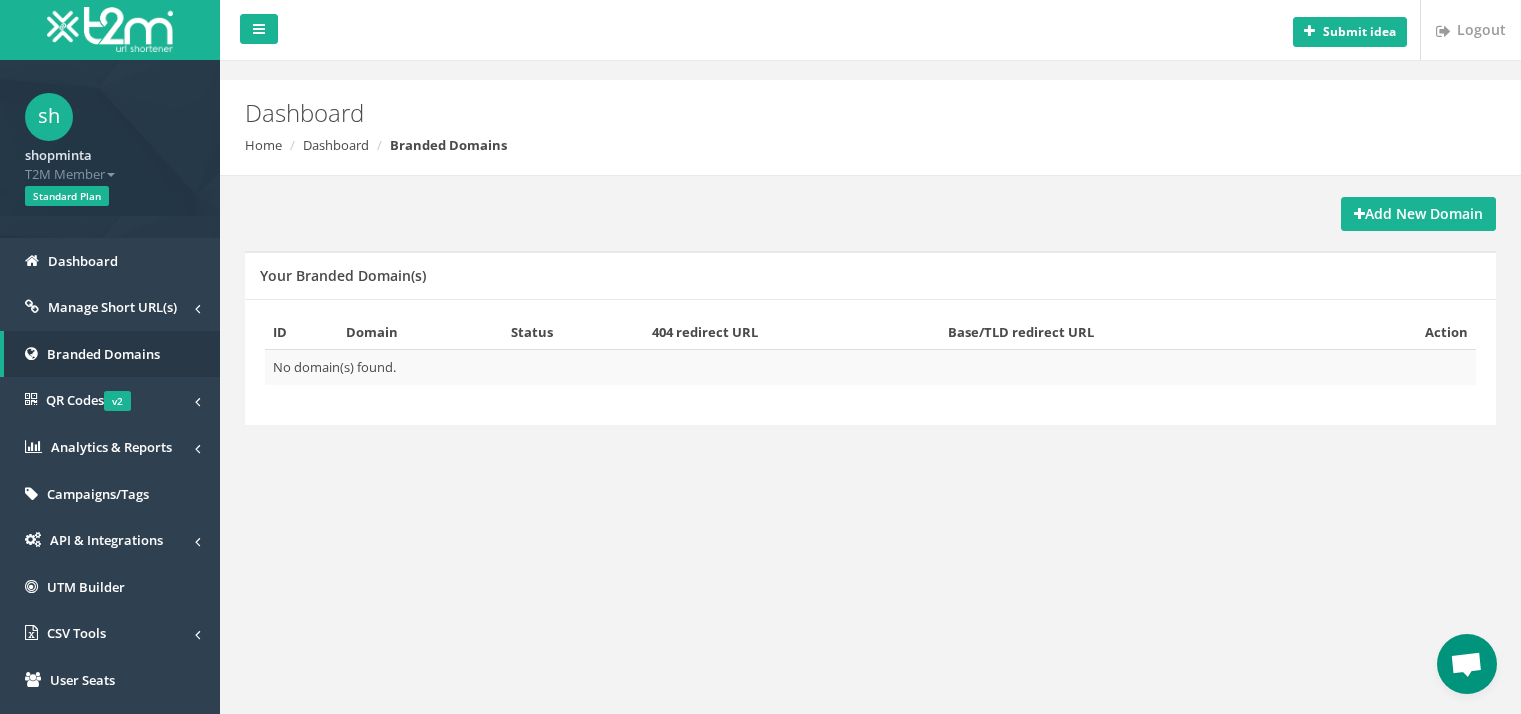 scroll, scrollTop: 0, scrollLeft: 0, axis: both 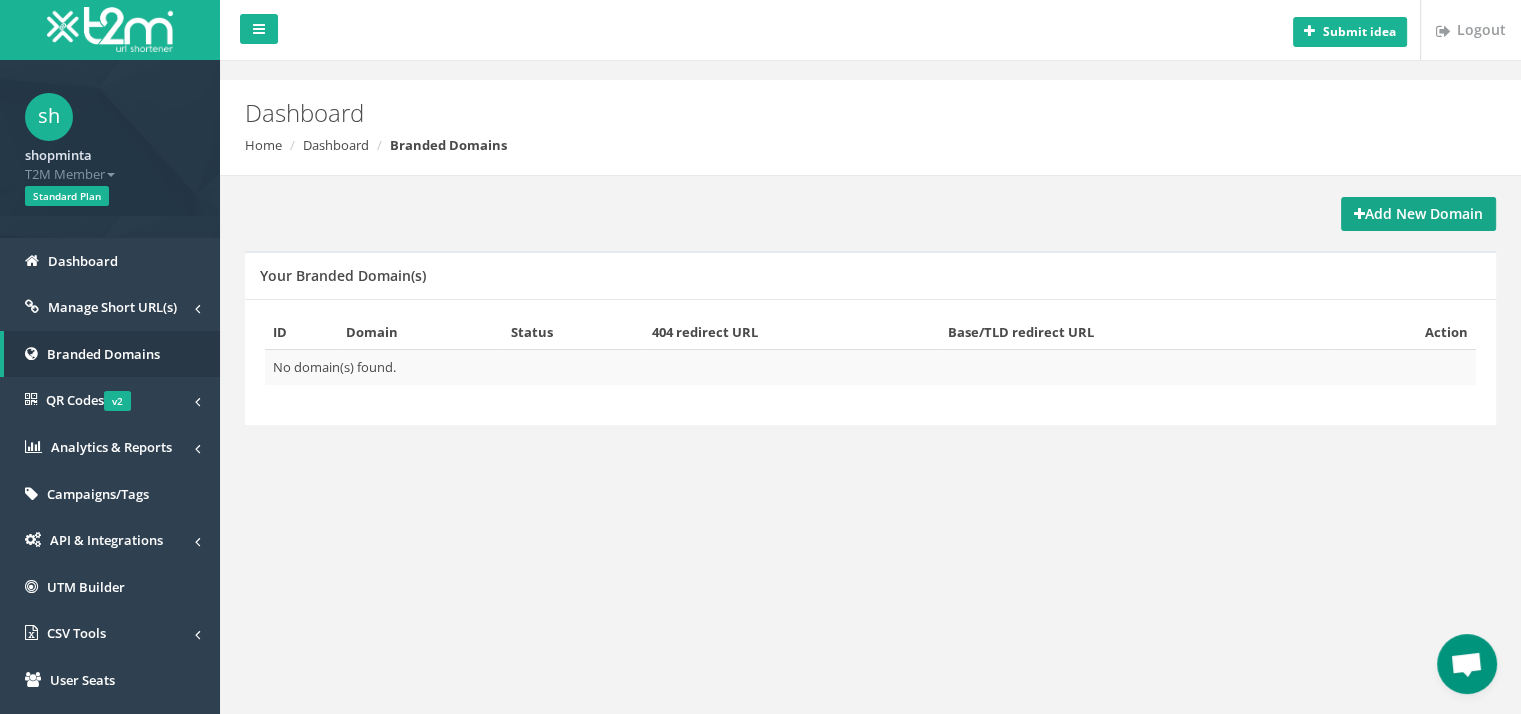 click on "Add New Domain" at bounding box center (1418, 213) 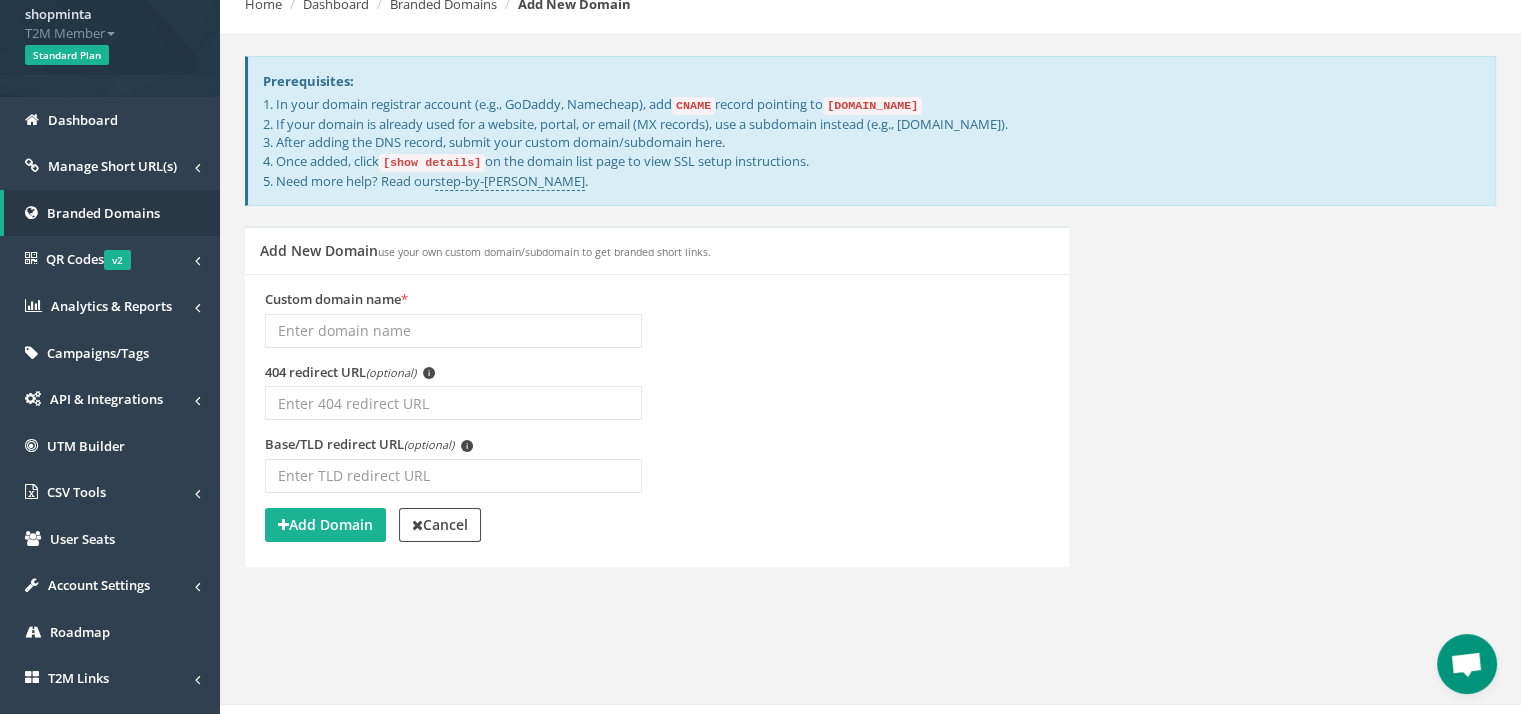 scroll, scrollTop: 153, scrollLeft: 0, axis: vertical 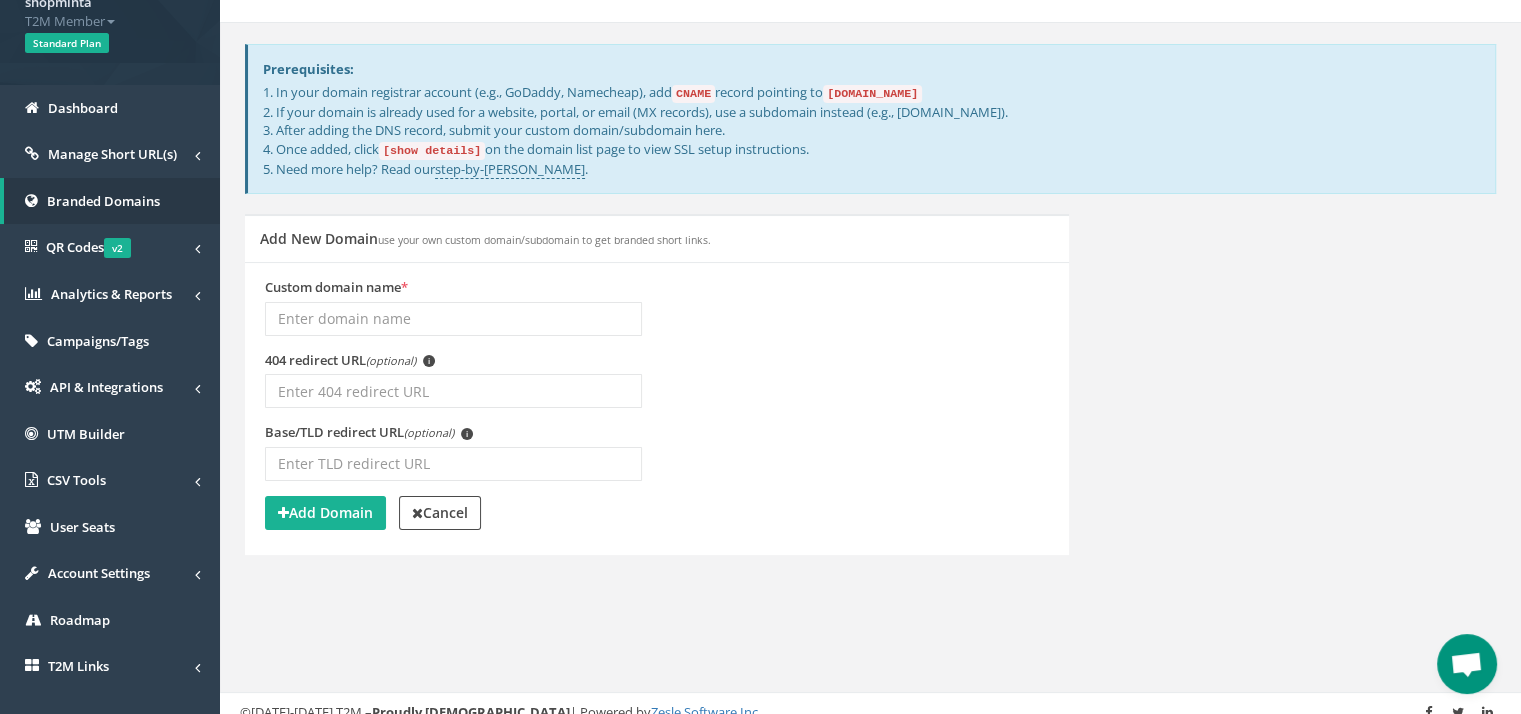 click on "Custom domain name  *" at bounding box center [453, 319] 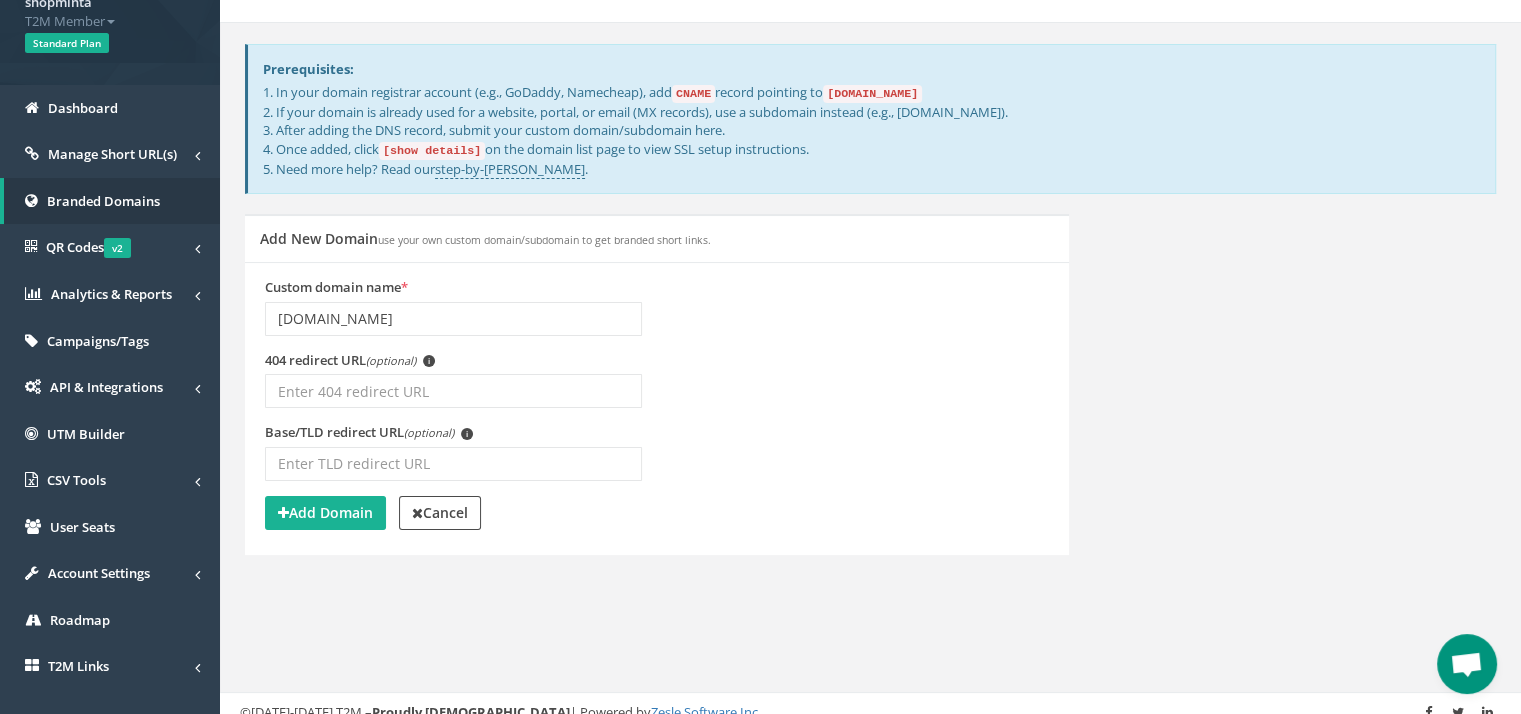 type 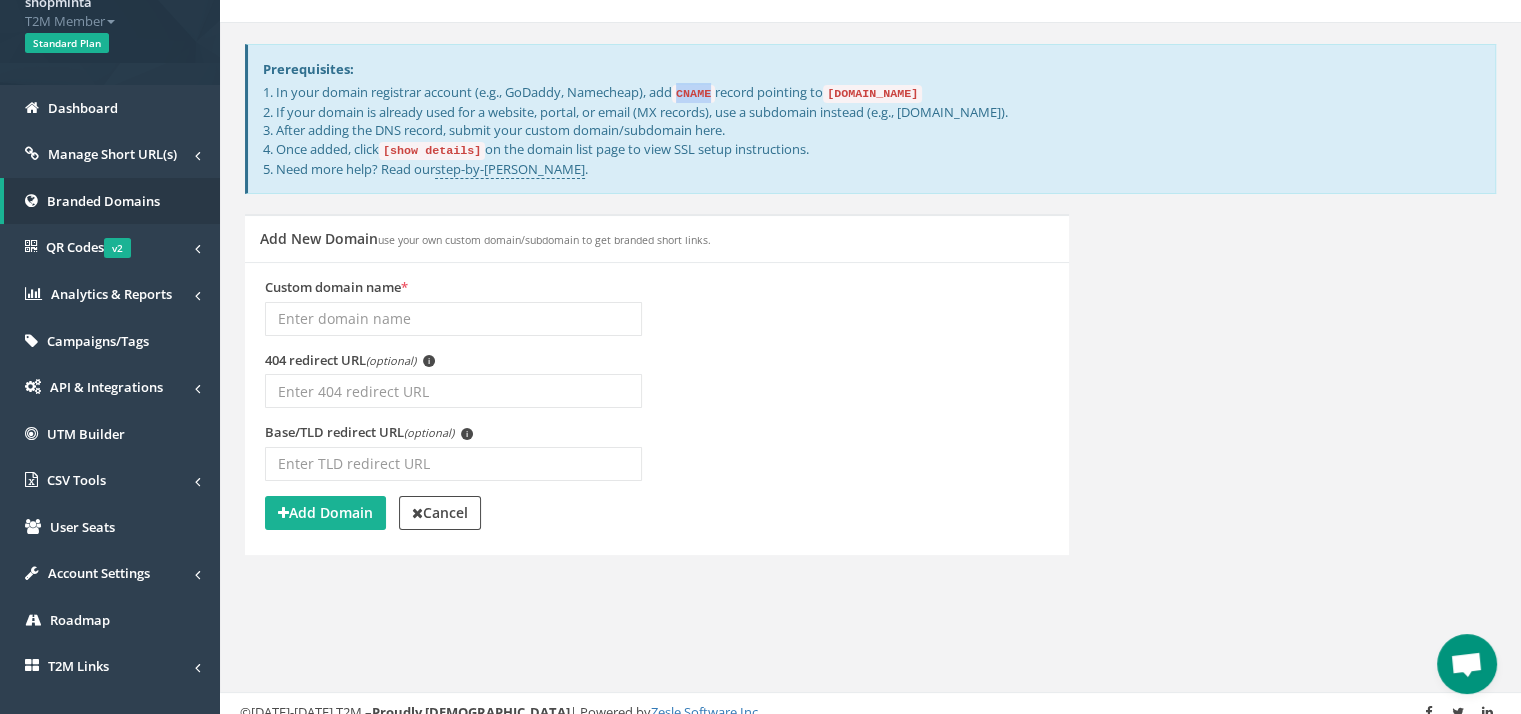drag, startPoint x: 689, startPoint y: 93, endPoint x: 720, endPoint y: 94, distance: 31.016125 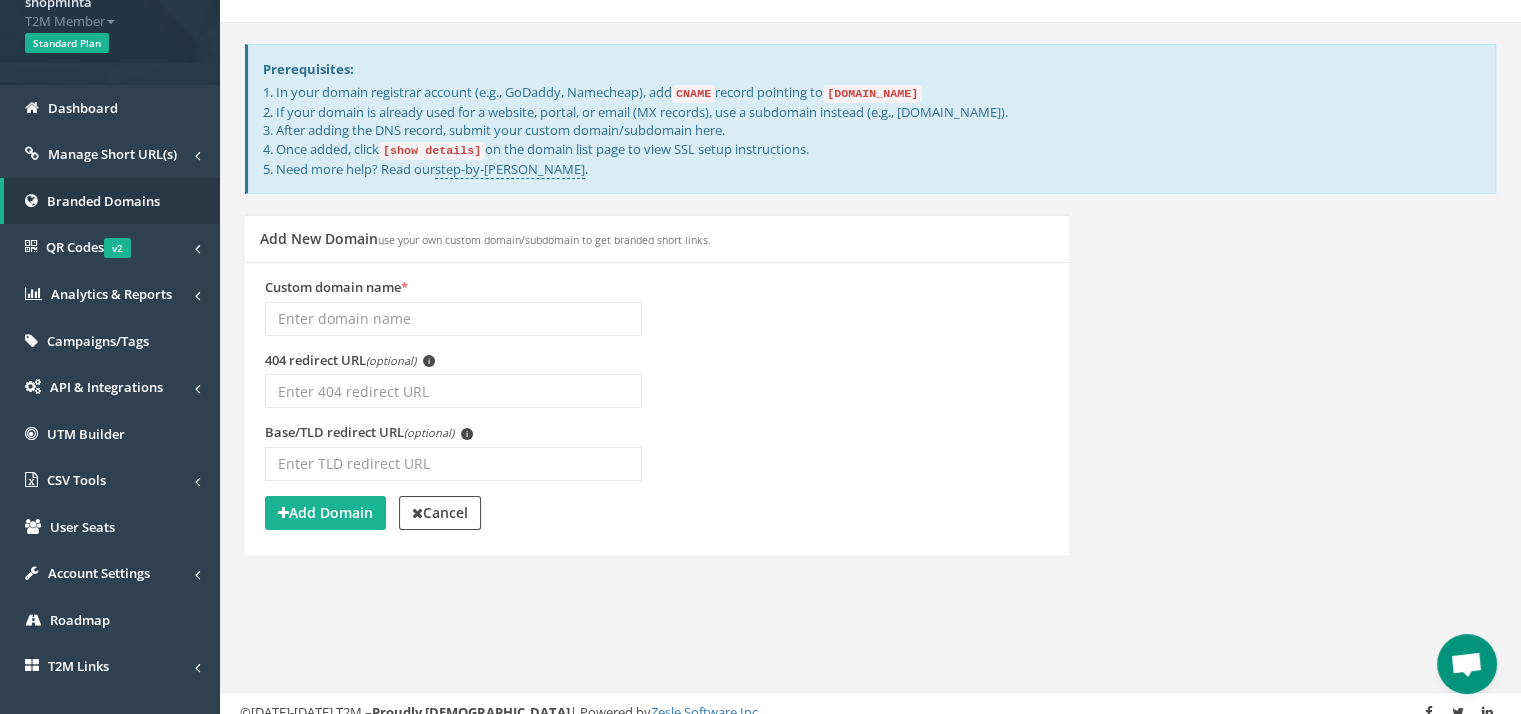 click on "CNAME" at bounding box center (693, 94) 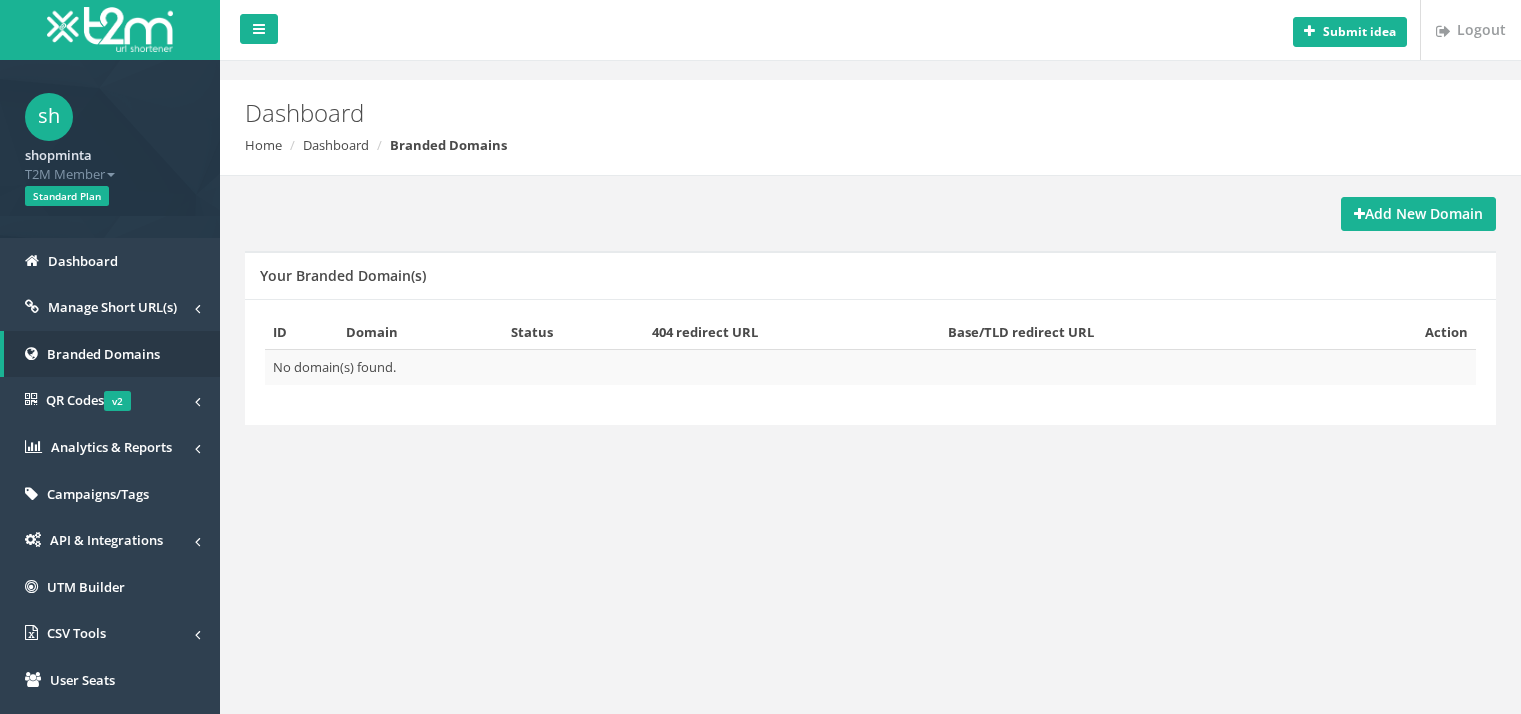 scroll, scrollTop: 0, scrollLeft: 0, axis: both 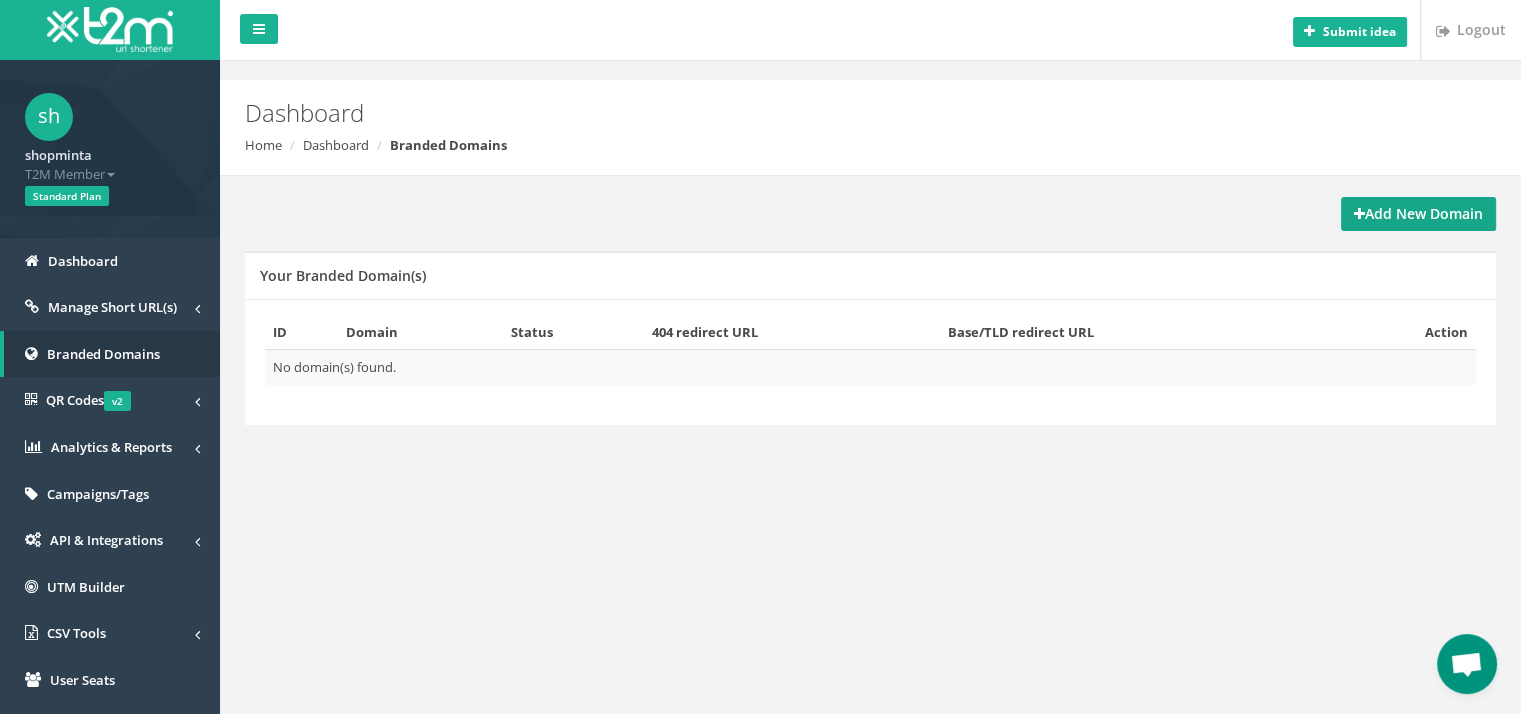 click on "Add New Domain" at bounding box center [1418, 214] 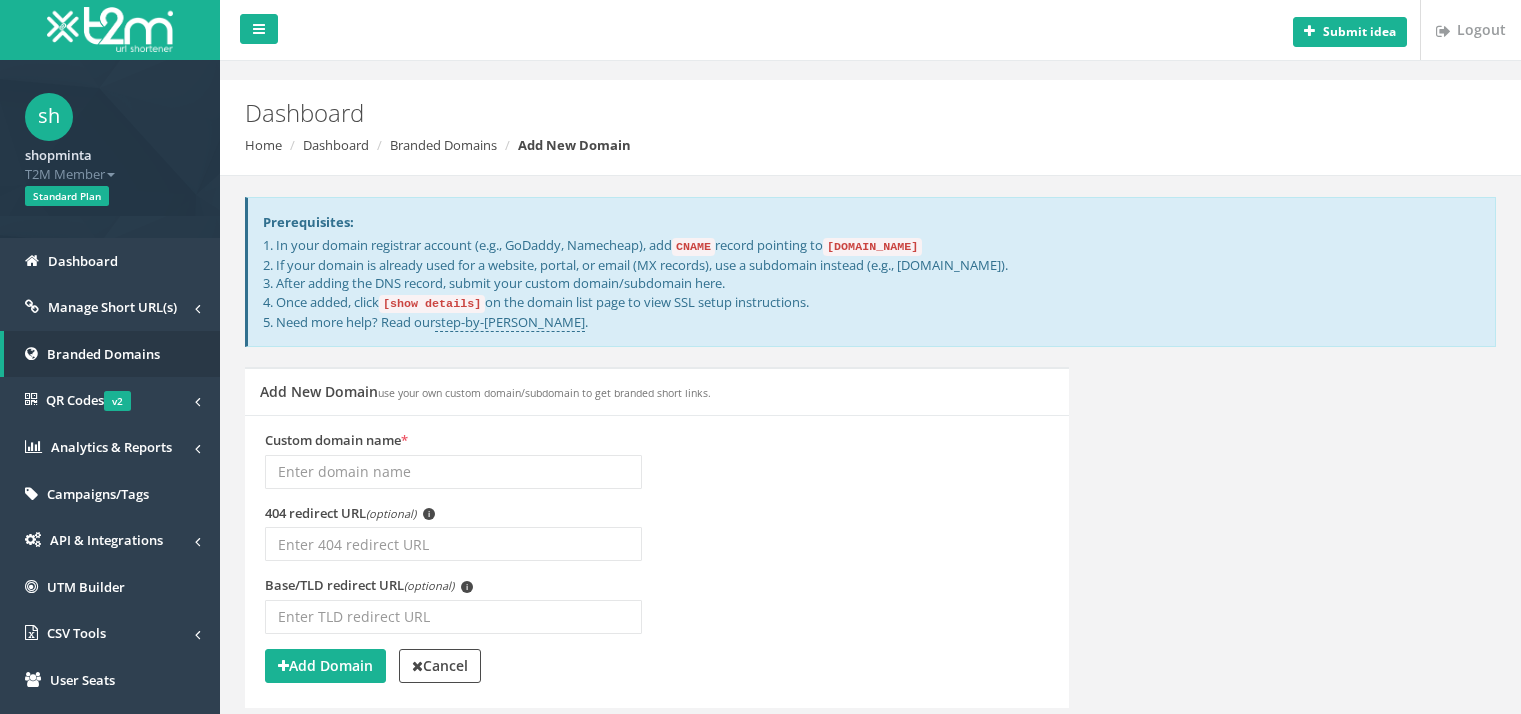 scroll, scrollTop: 0, scrollLeft: 0, axis: both 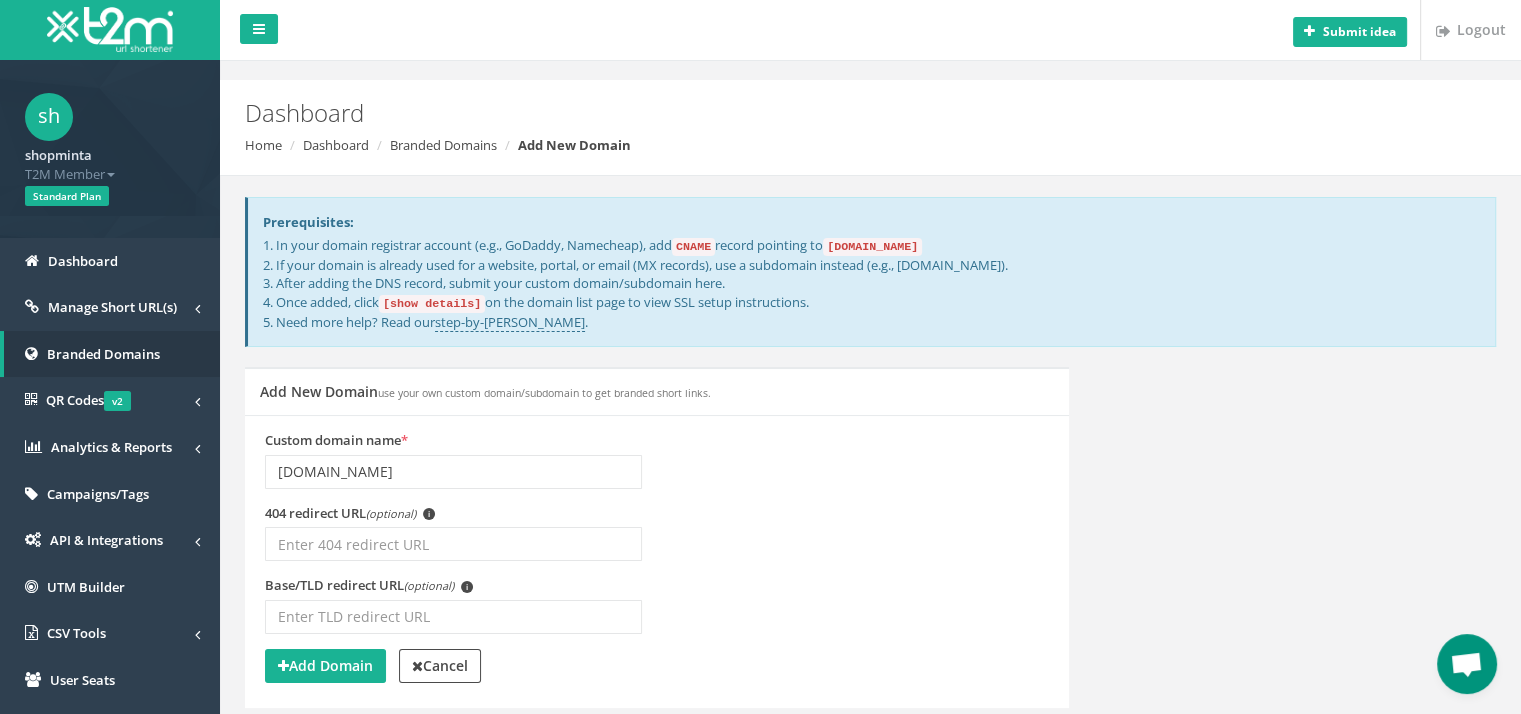 click on "CNAME" at bounding box center (693, 247) 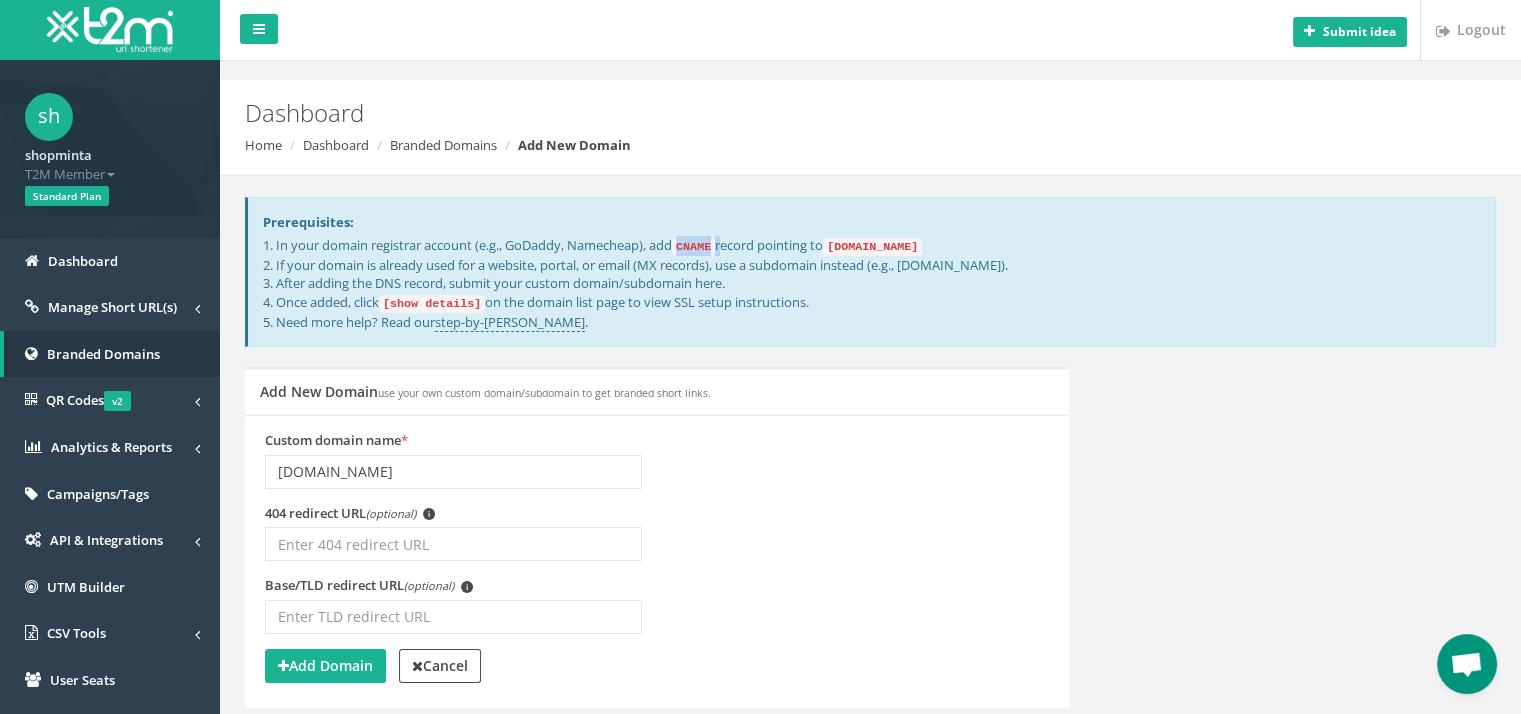 click on "CNAME" at bounding box center (693, 247) 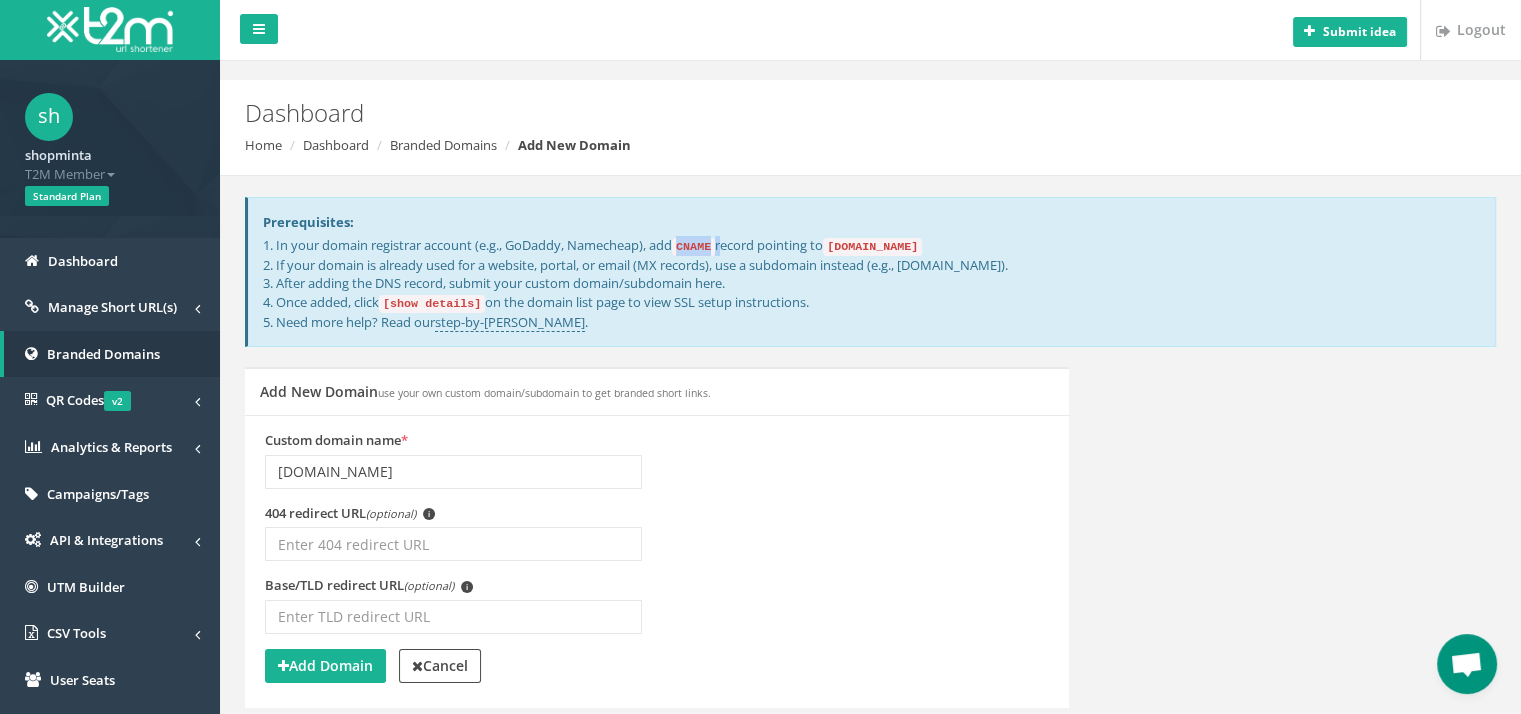 drag, startPoint x: 682, startPoint y: 245, endPoint x: 728, endPoint y: 245, distance: 46 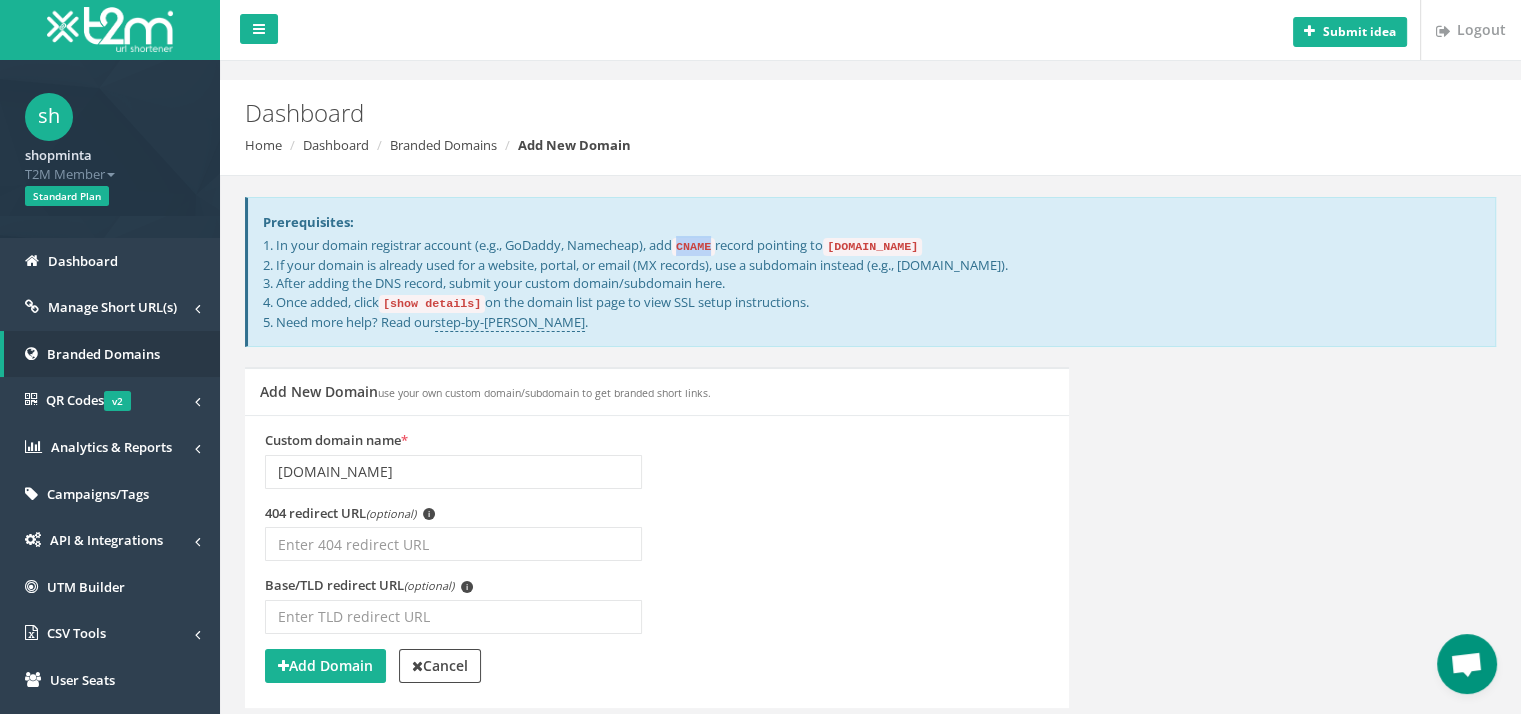 drag, startPoint x: 690, startPoint y: 242, endPoint x: 721, endPoint y: 245, distance: 31.144823 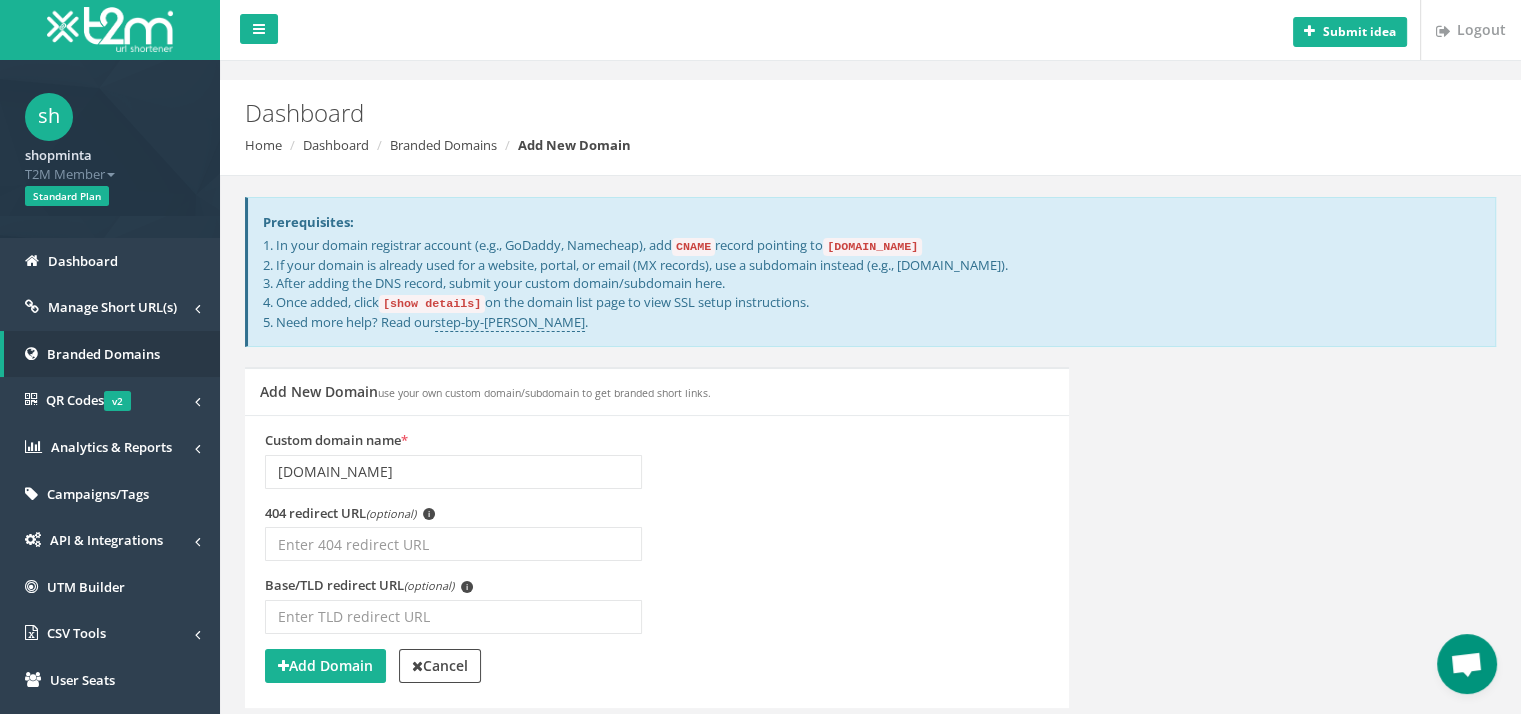 click on "1. In your domain registrar account (e.g., GoDaddy, Namecheap), add  CNAME  record pointing to  domains.t2m.app
2. If your domain is already used for a website, portal, or email (MX records), use a subdomain instead (e.g., links.yourdomain.com).
3. After adding the DNS record, submit your custom domain/subdomain here.
4. Once added, click  [show details]  on the domain list page to view SSL setup instructions.
5. Need more help? Read our  step-by-step guide ." at bounding box center (871, 283) 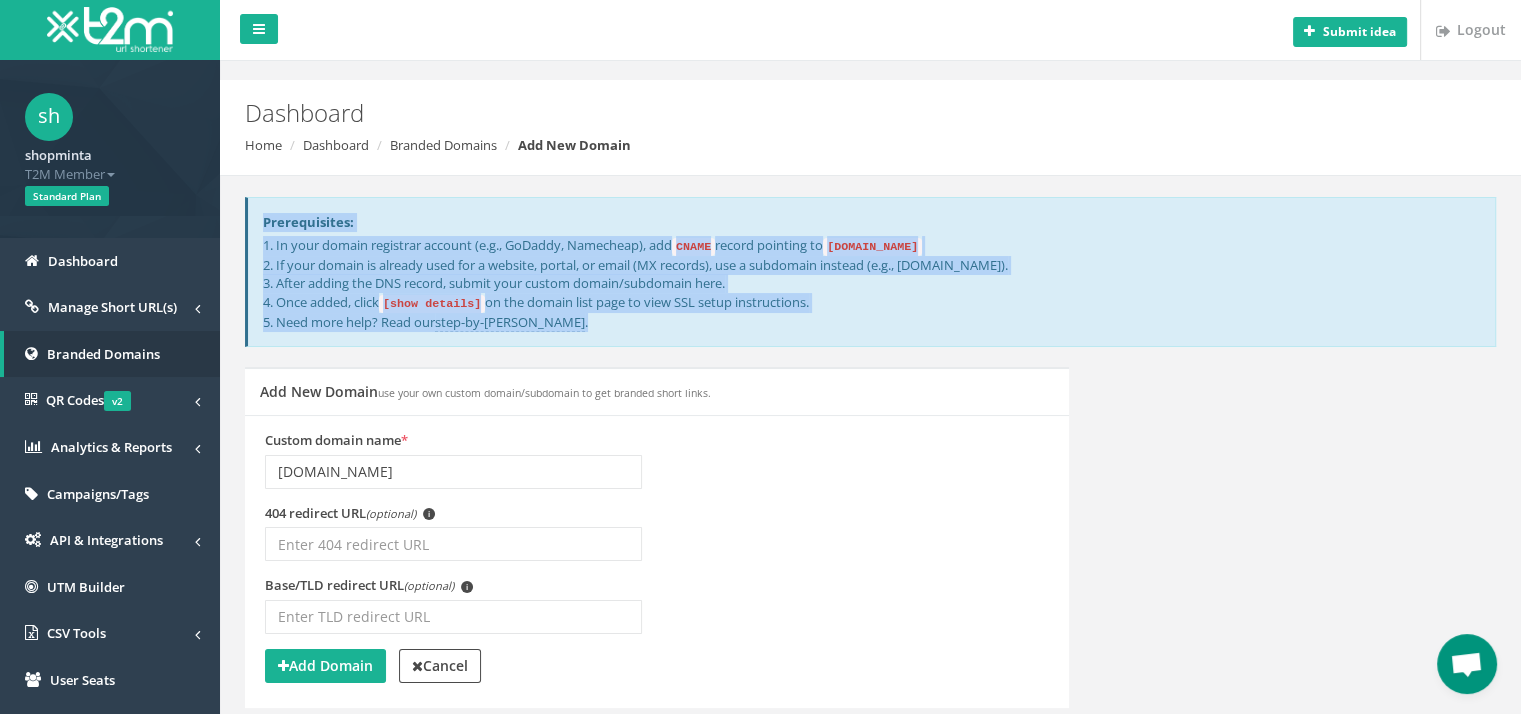 drag, startPoint x: 551, startPoint y: 328, endPoint x: 249, endPoint y: 227, distance: 318.44153 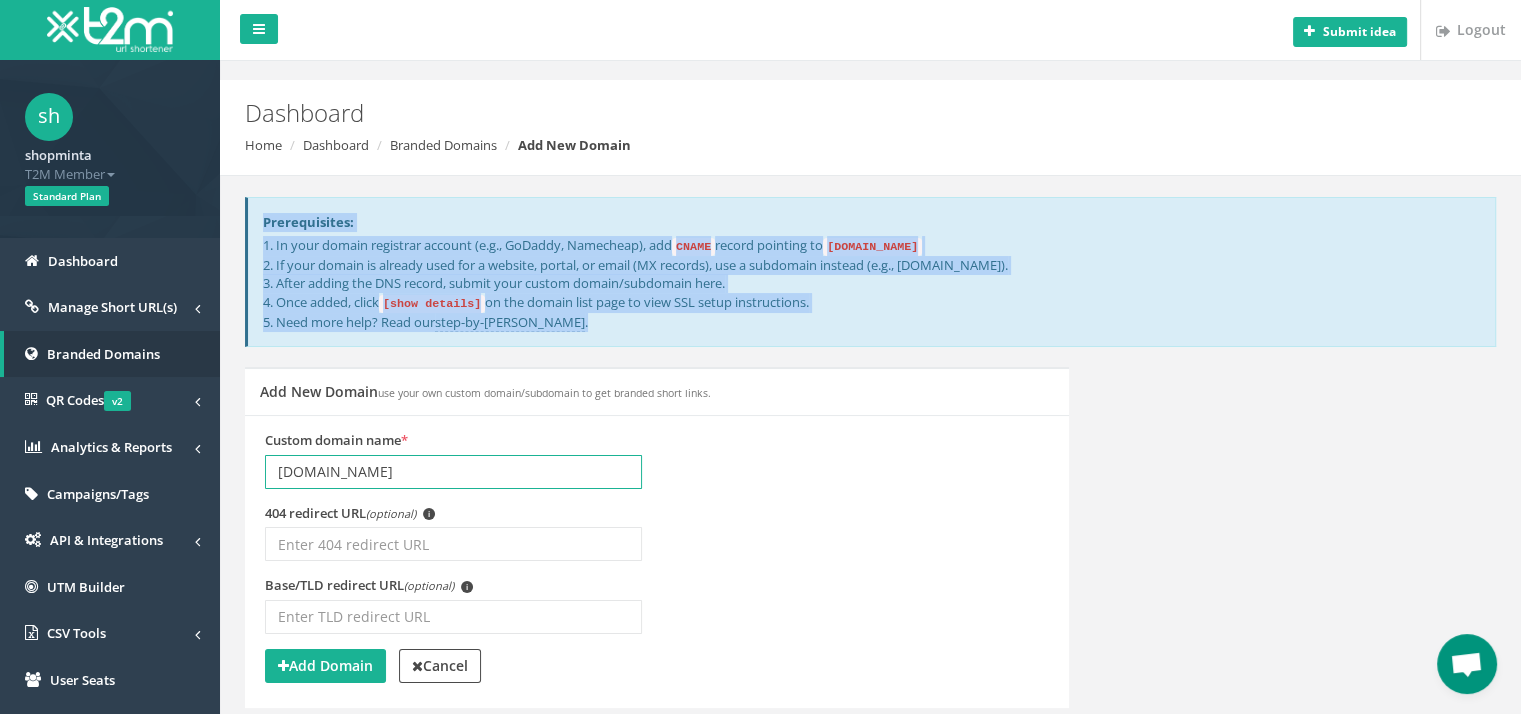 drag, startPoint x: 369, startPoint y: 464, endPoint x: 302, endPoint y: 465, distance: 67.00746 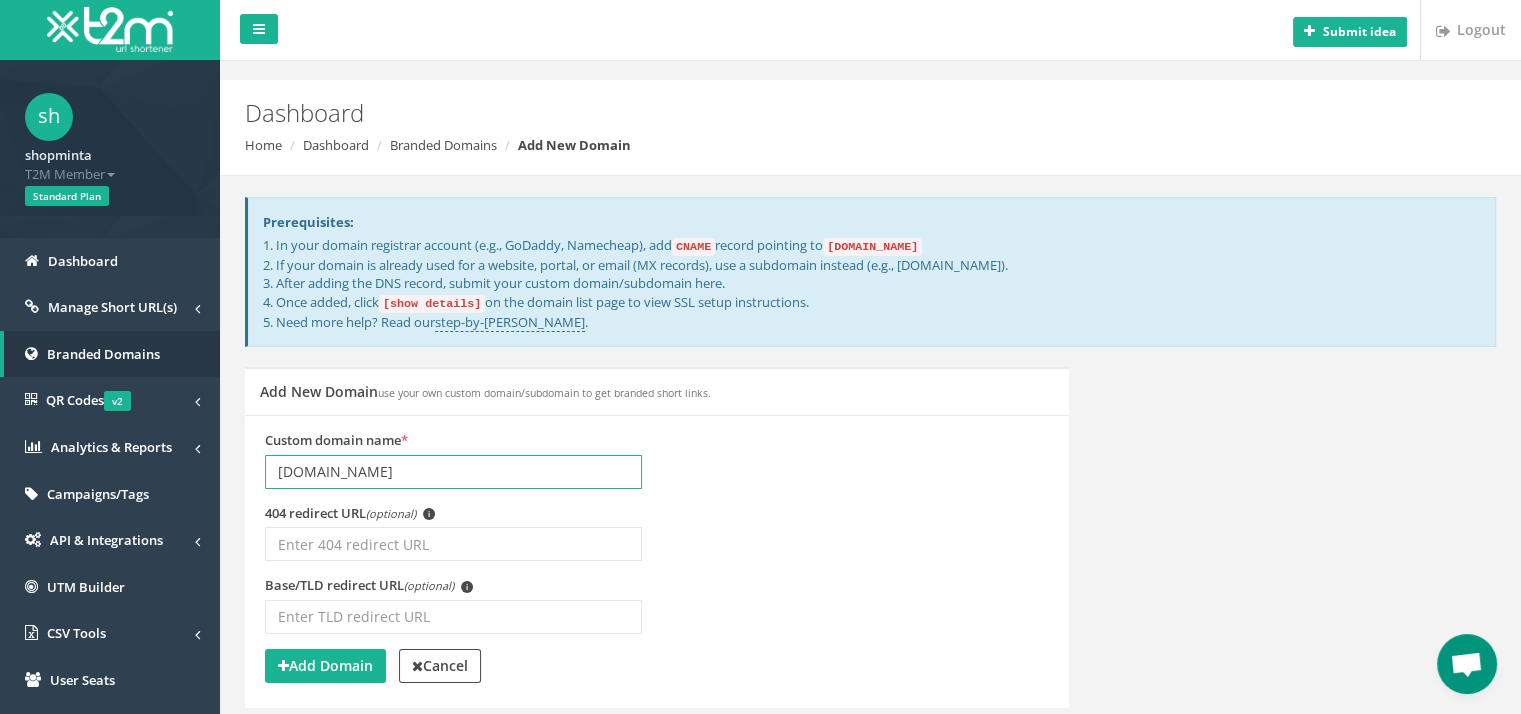 click on "relaihub.online" at bounding box center (453, 472) 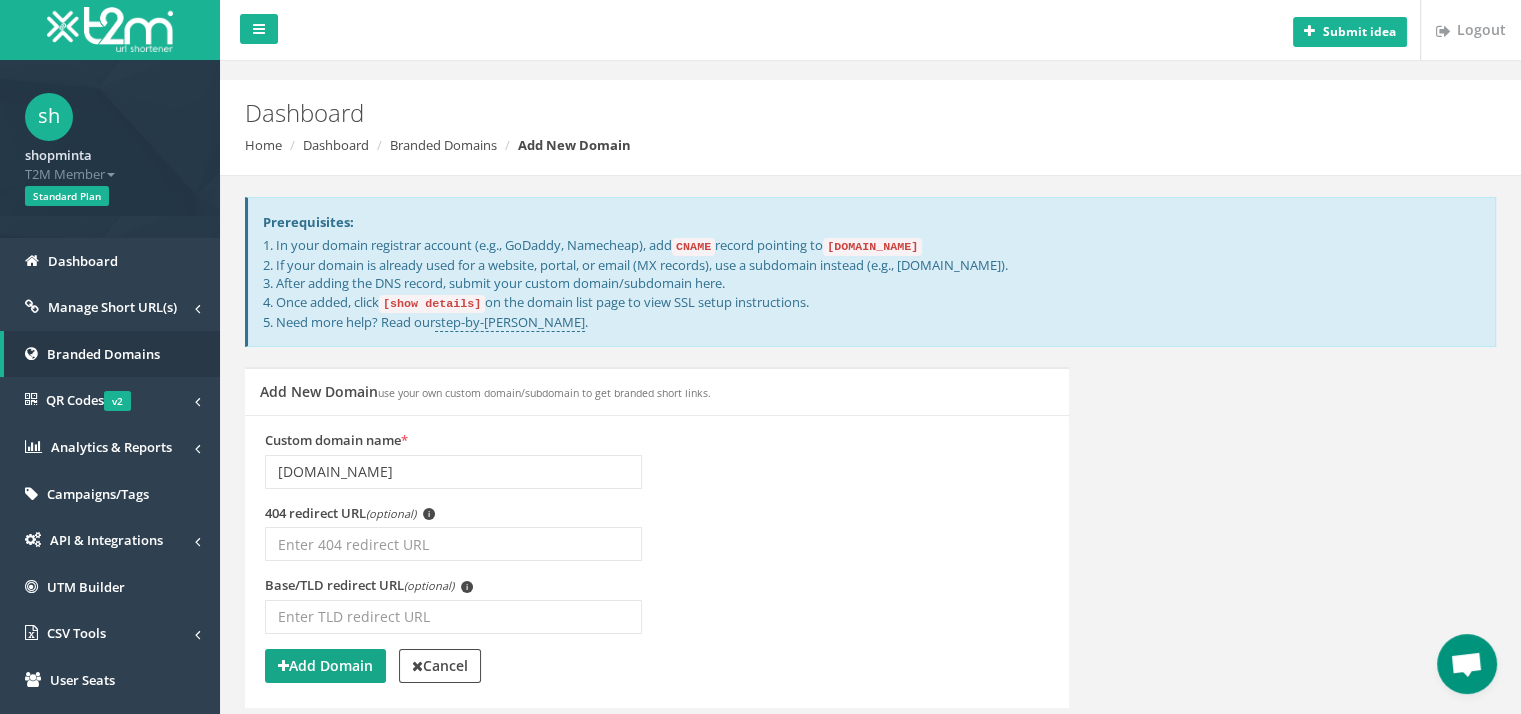 click on "Add Domain" at bounding box center [325, 665] 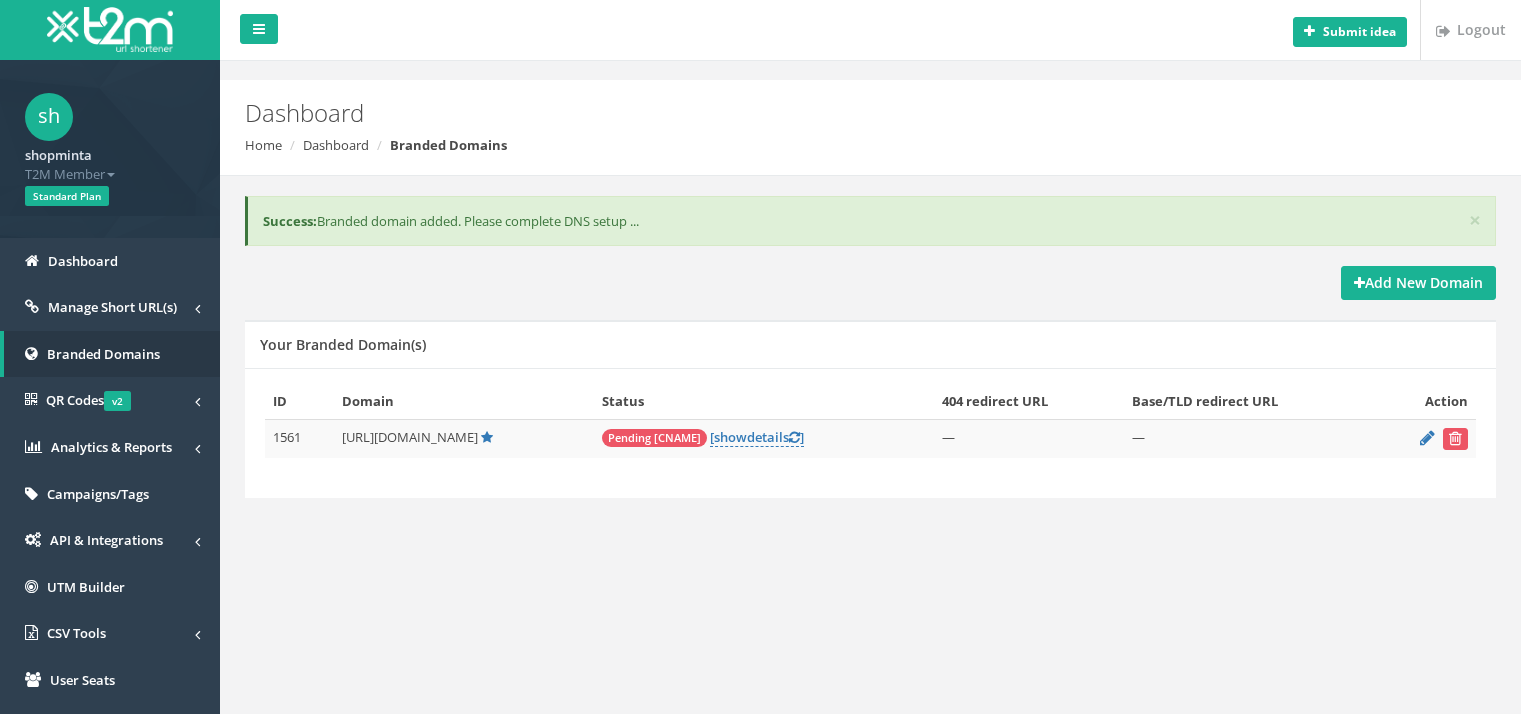 scroll, scrollTop: 0, scrollLeft: 0, axis: both 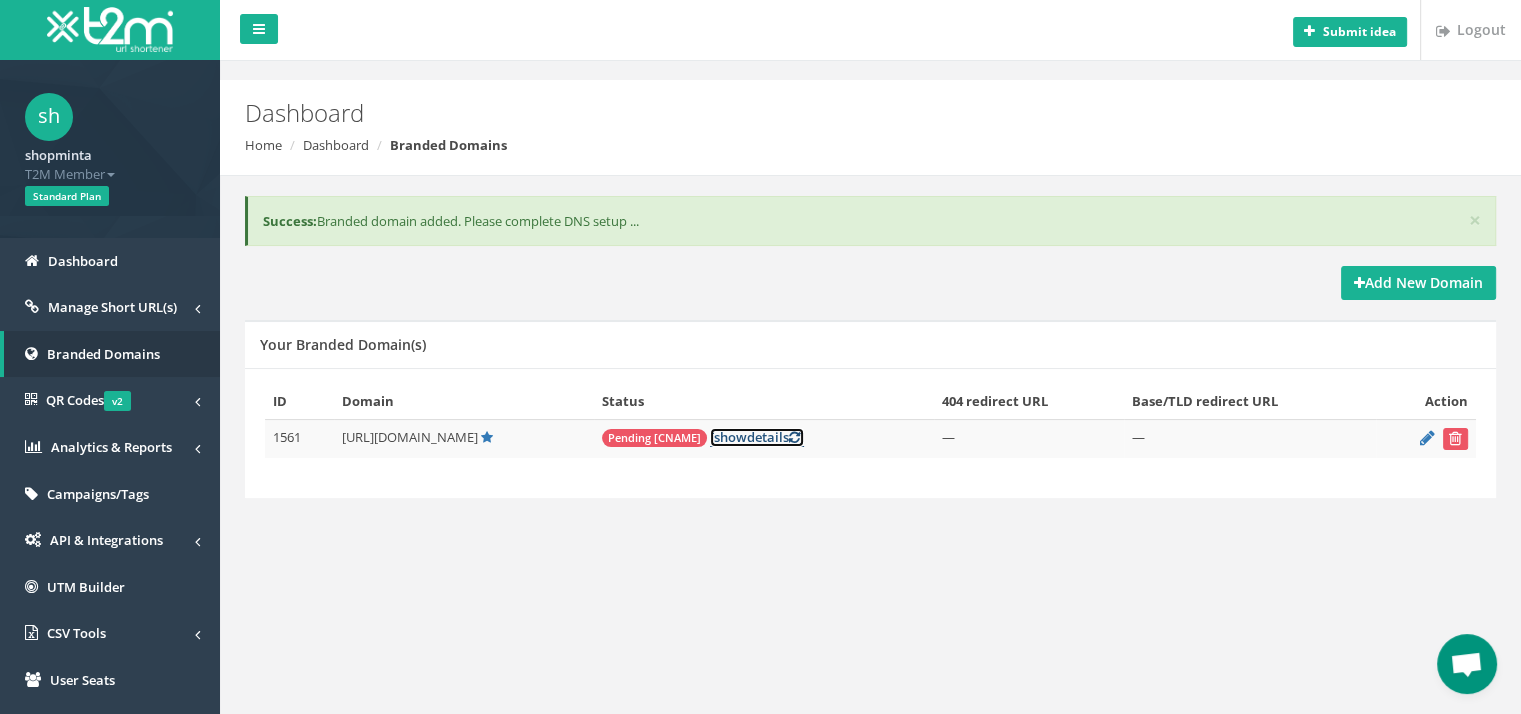click on "[ show  details  ]" at bounding box center (757, 437) 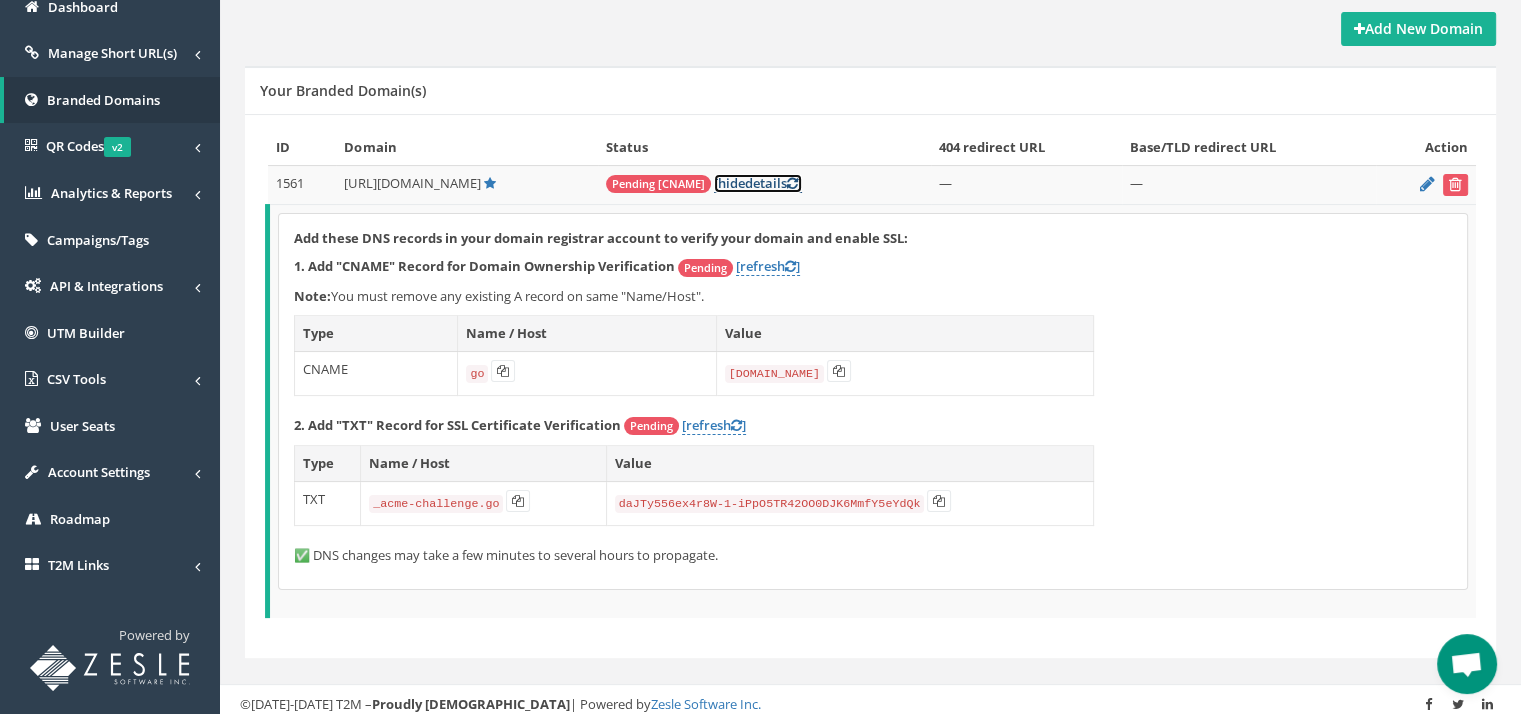 scroll, scrollTop: 258, scrollLeft: 0, axis: vertical 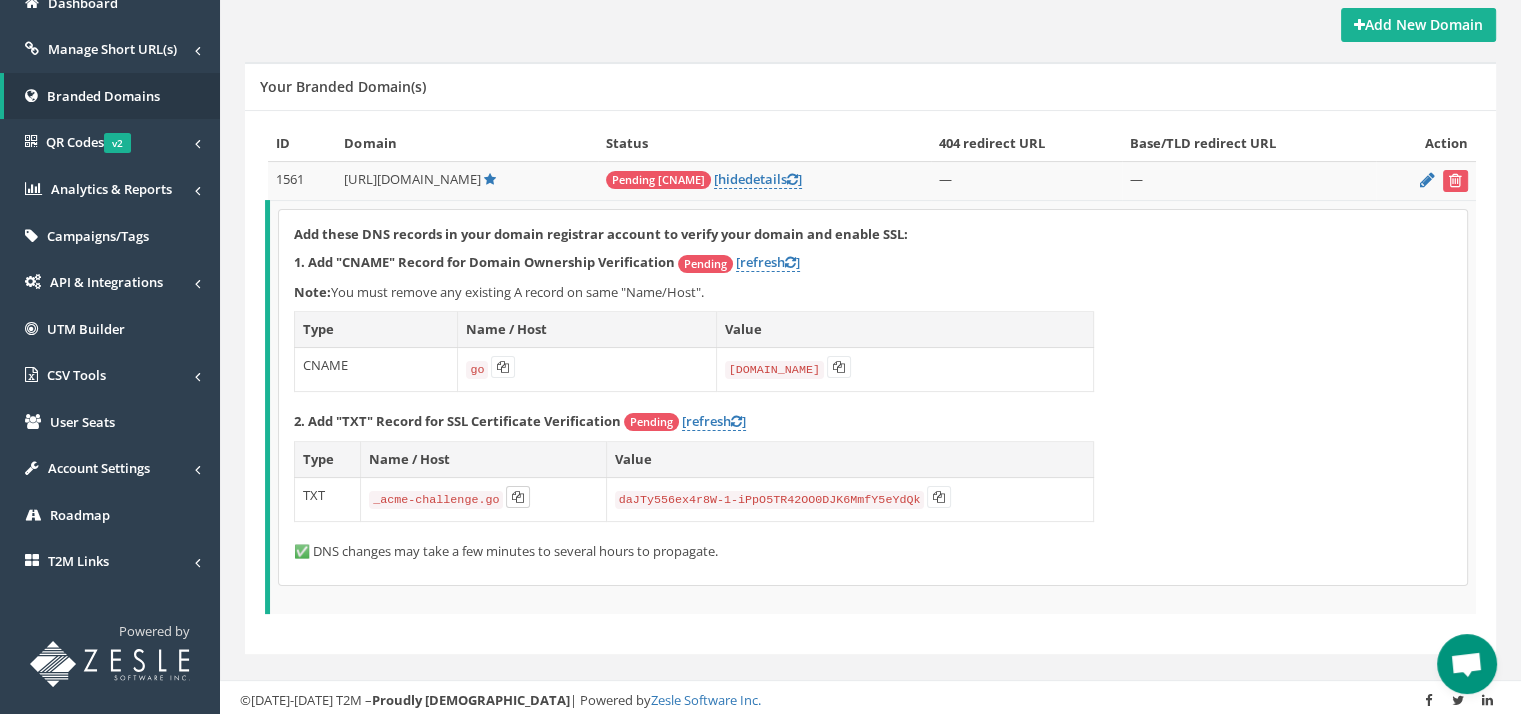 click at bounding box center (518, 497) 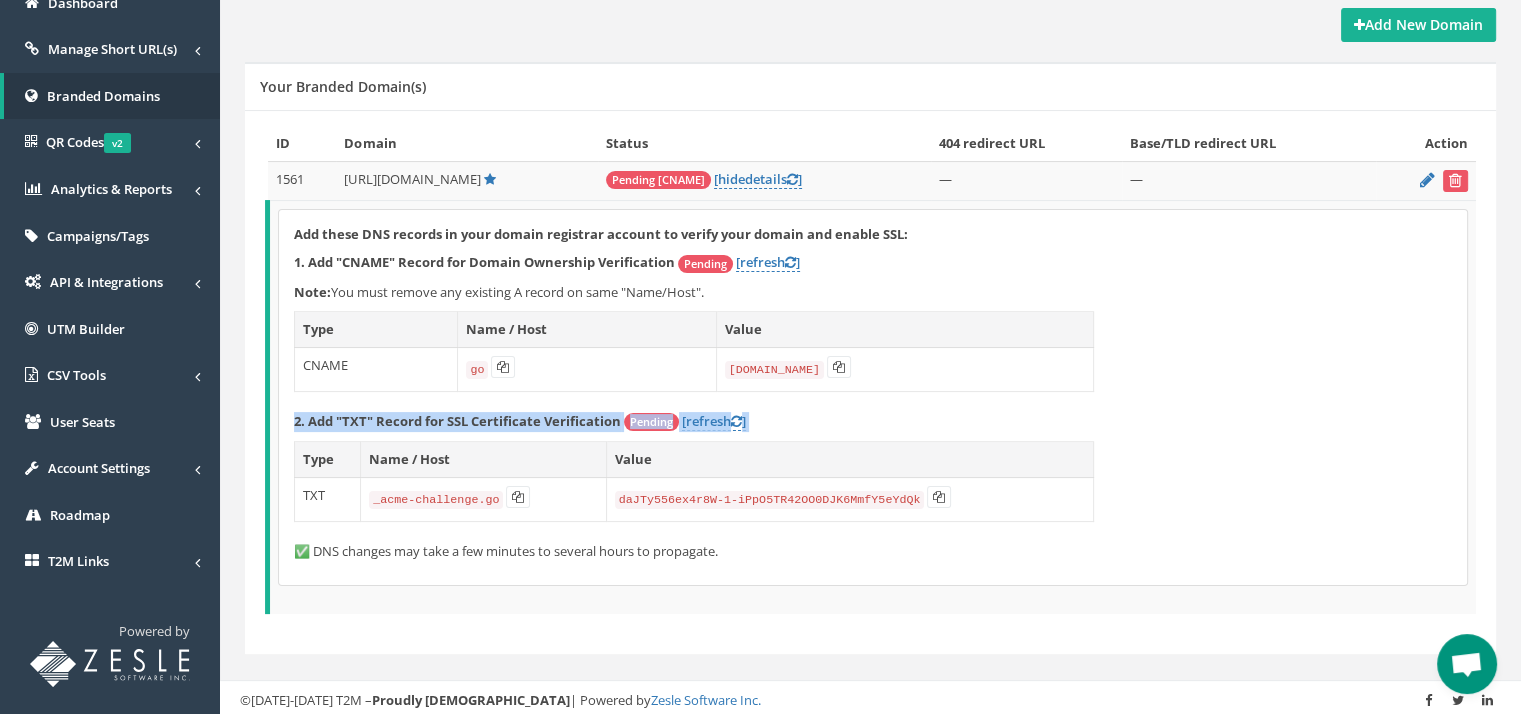 drag, startPoint x: 954, startPoint y: 503, endPoint x: 289, endPoint y: 413, distance: 671.06256 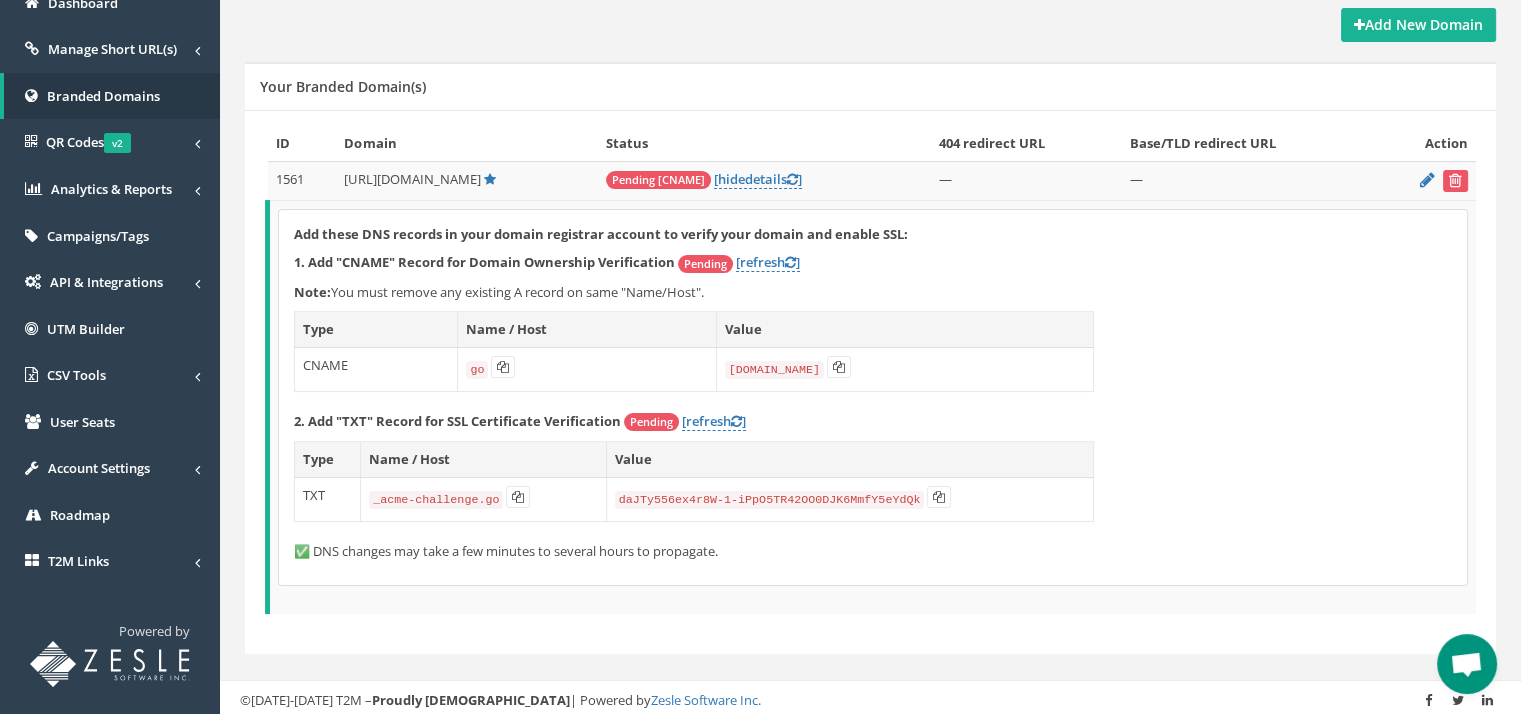 click on "daJTy556ex4r8W-1-iPpO5TR42OO0DJK6MmfY5eYdQk" at bounding box center (770, 500) 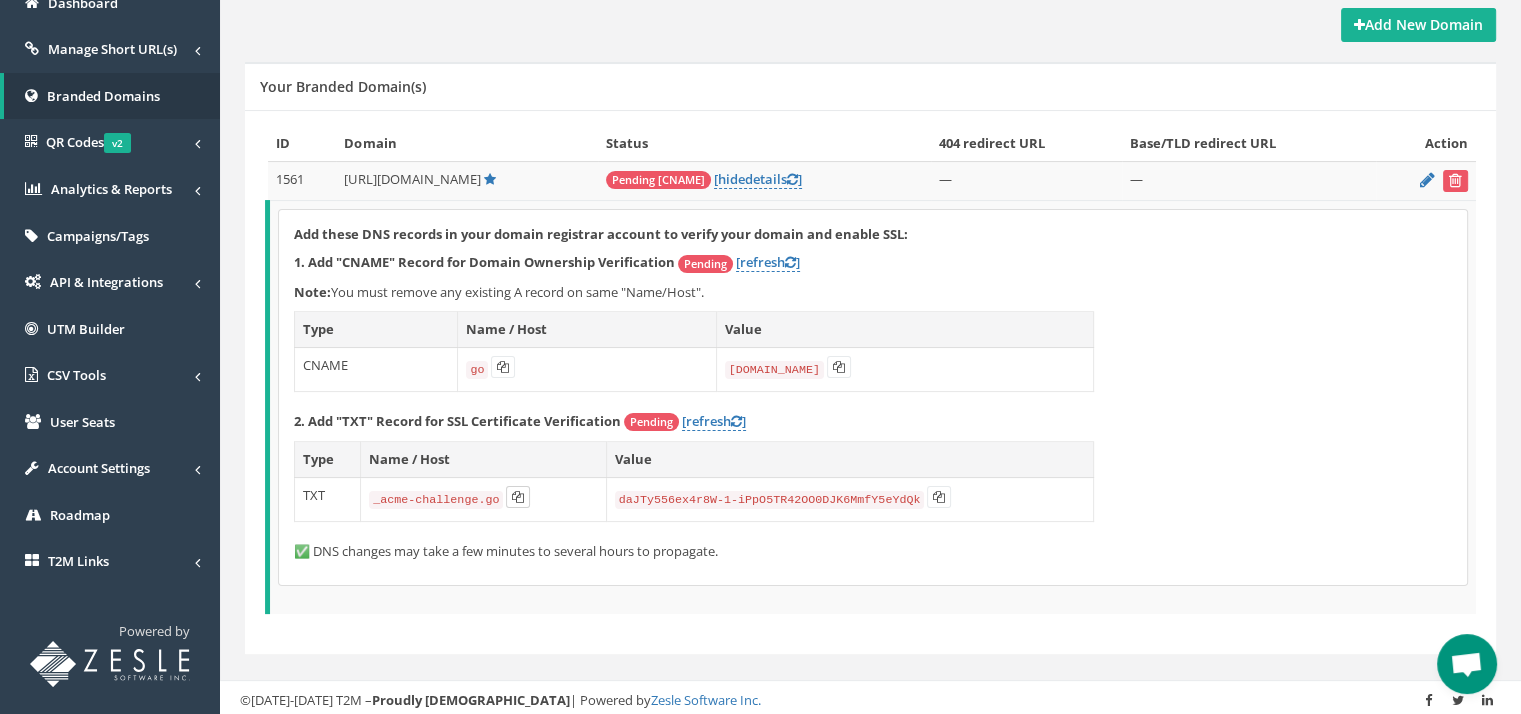 click at bounding box center [518, 497] 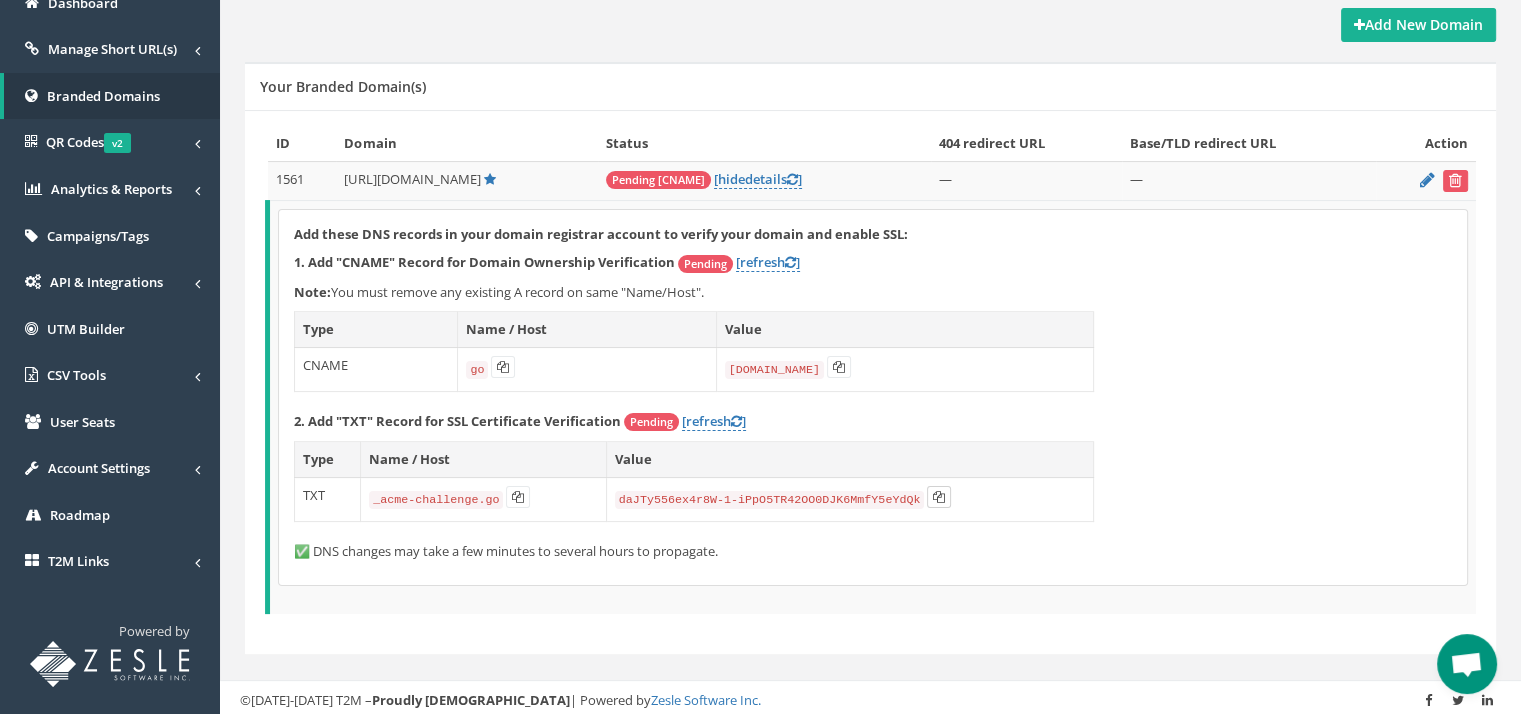 click at bounding box center [939, 497] 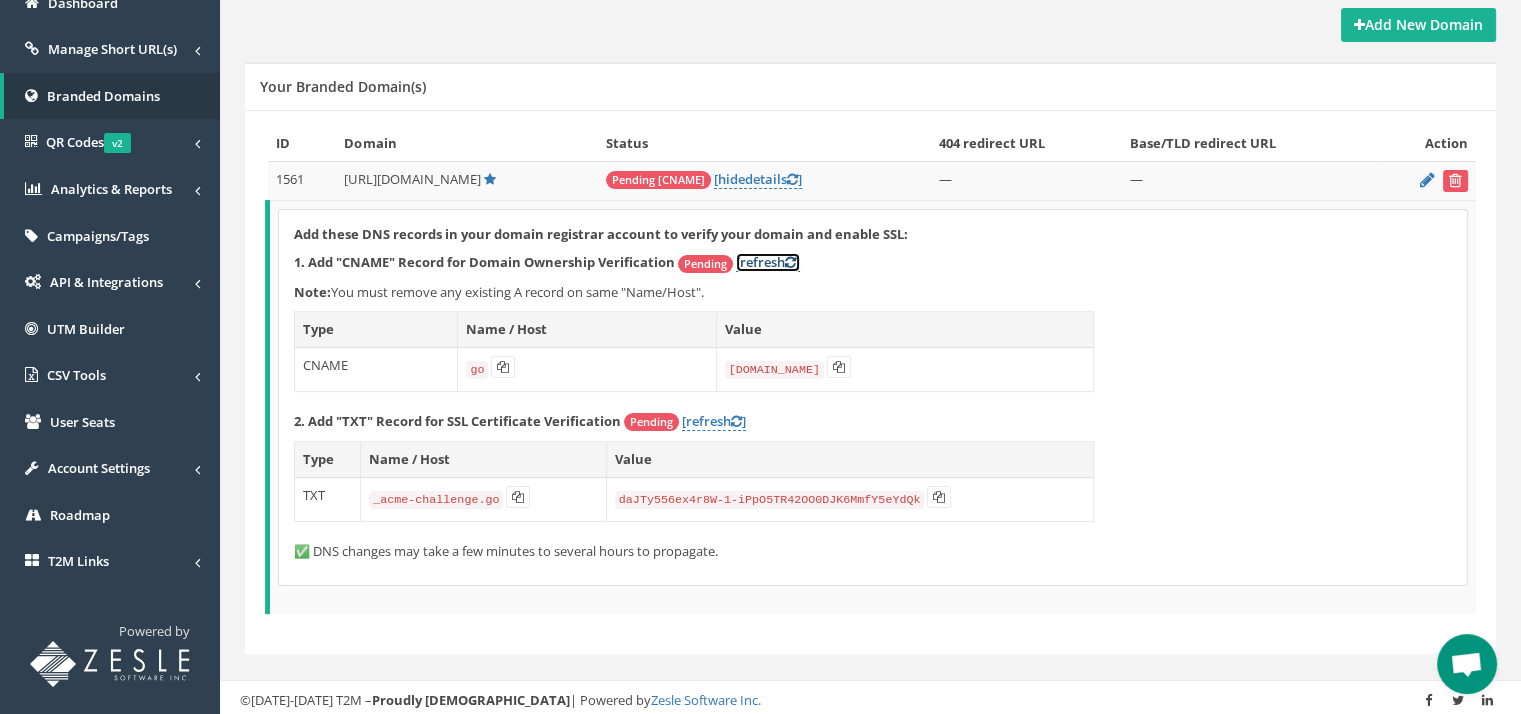 click on "[refresh  ]" at bounding box center (768, 262) 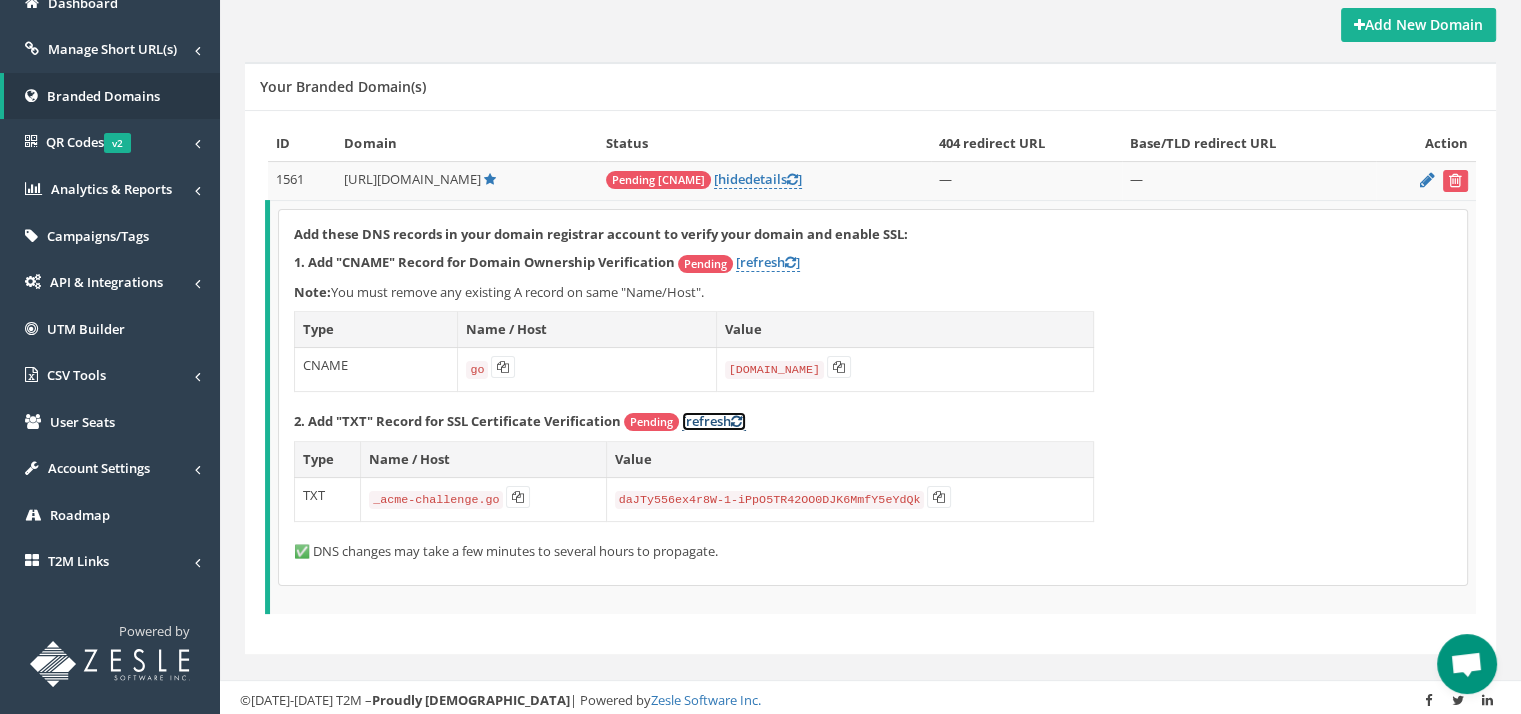 click on "[refresh  ]" at bounding box center (714, 421) 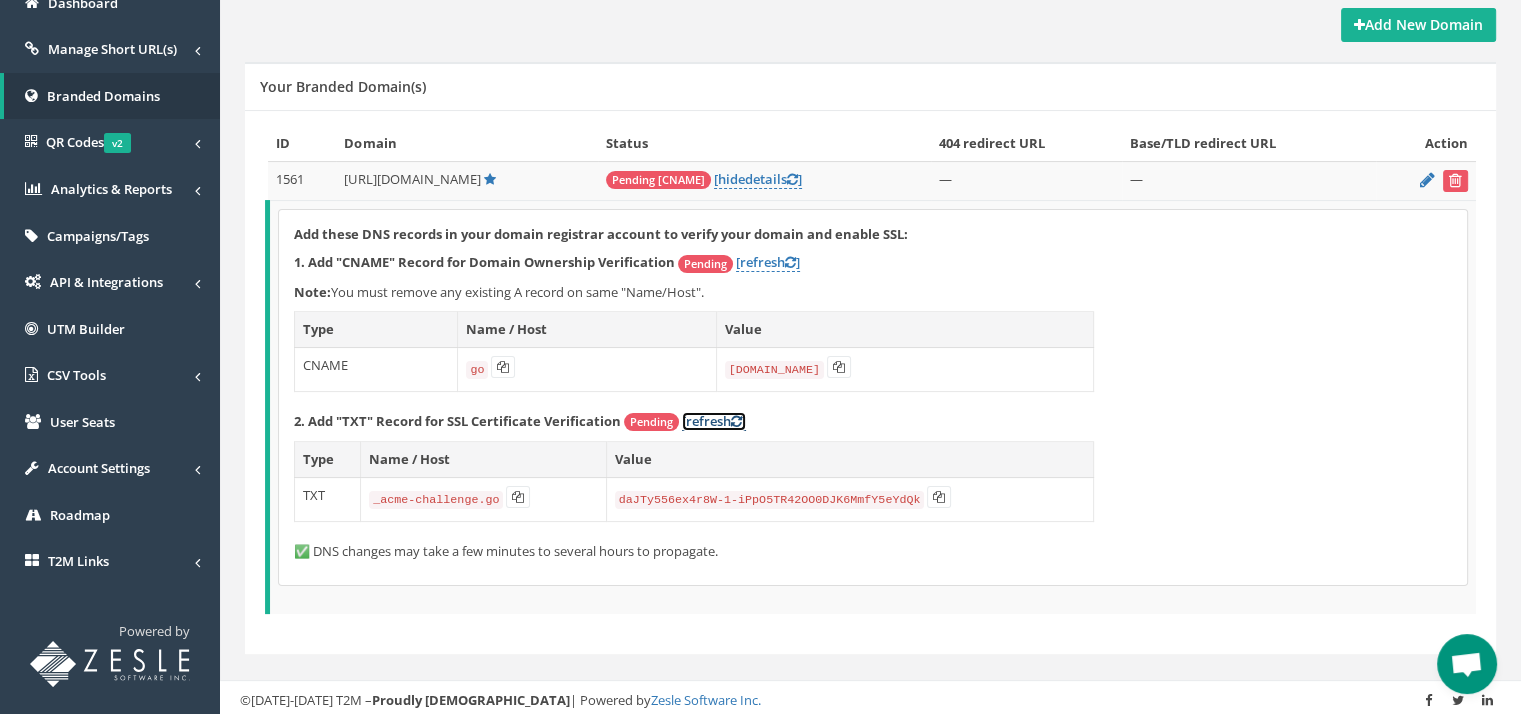 click on "[refresh  ]" at bounding box center [714, 421] 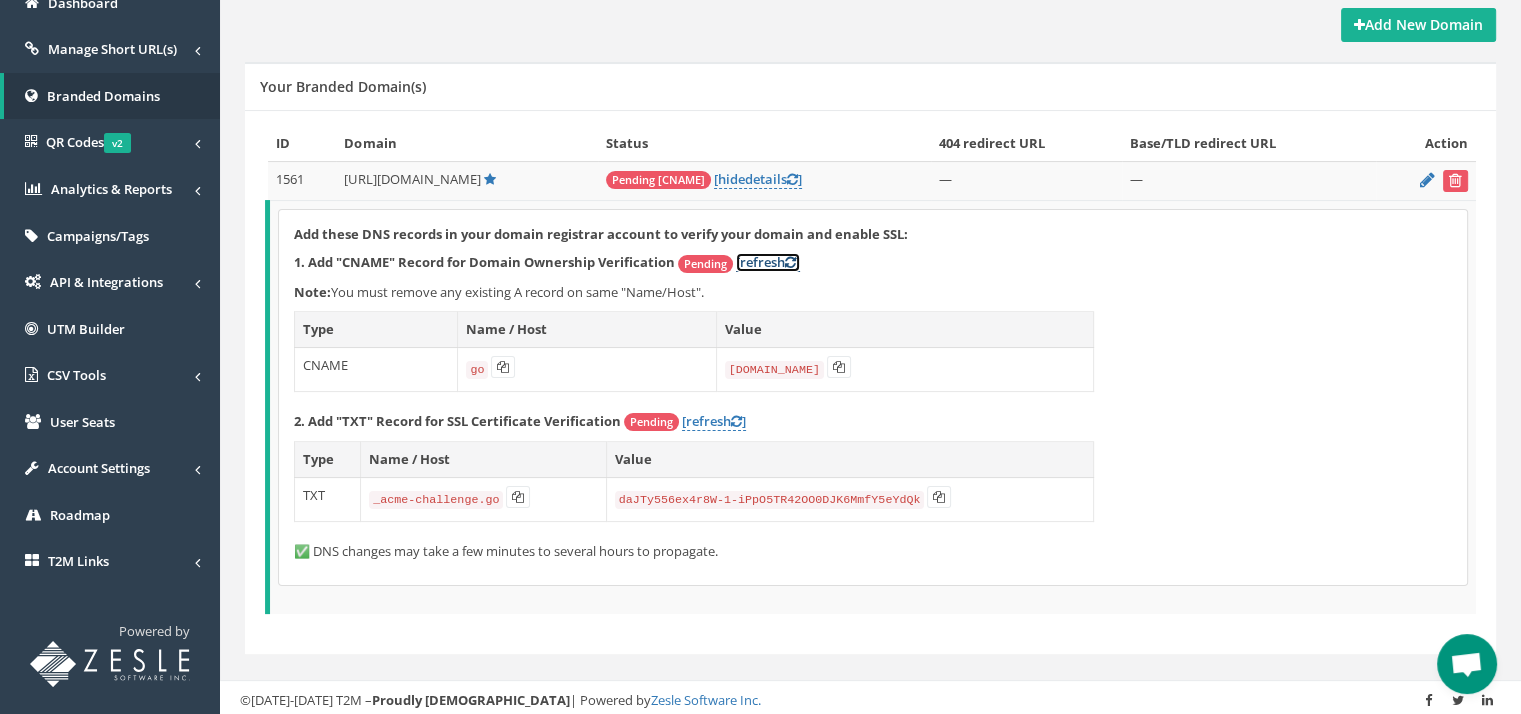 click on "[refresh  ]" at bounding box center (768, 262) 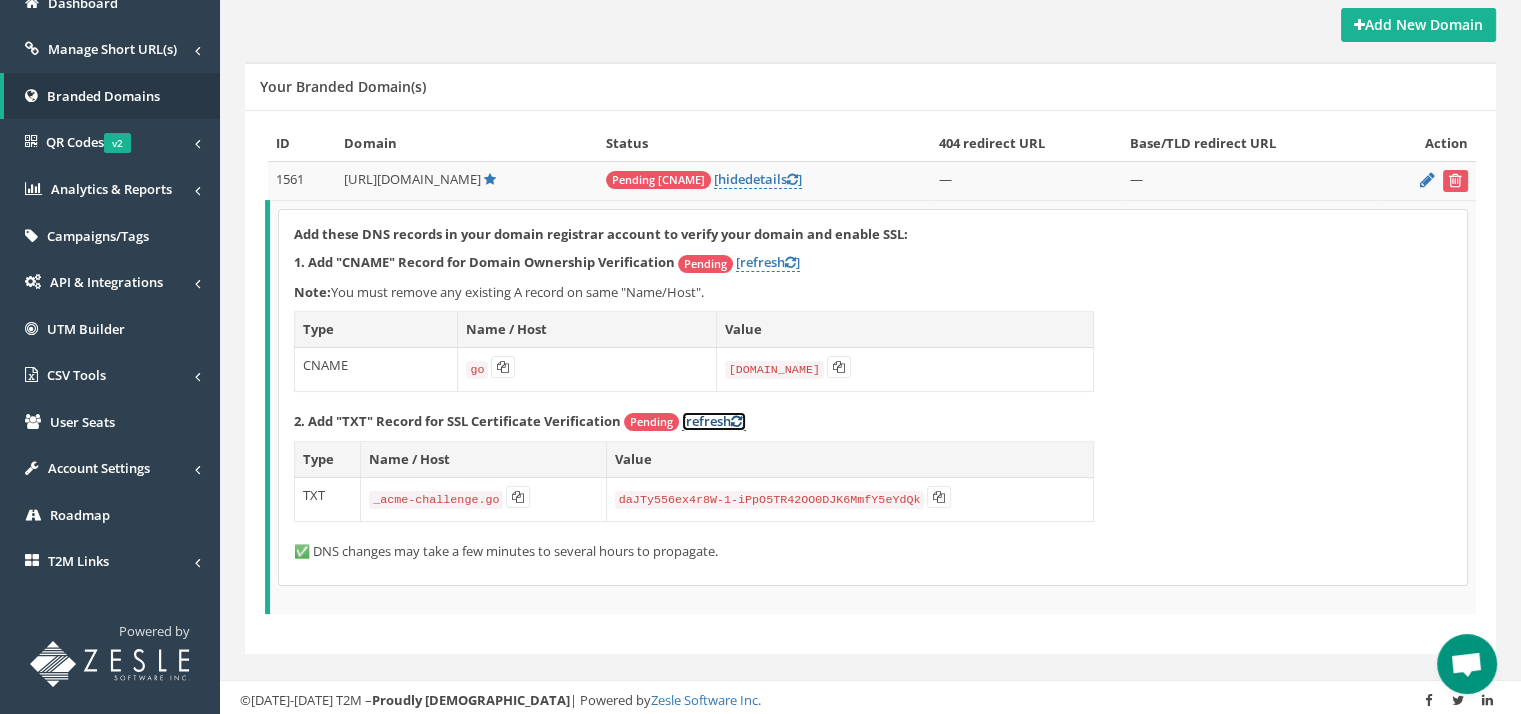 click on "[refresh  ]" at bounding box center [714, 421] 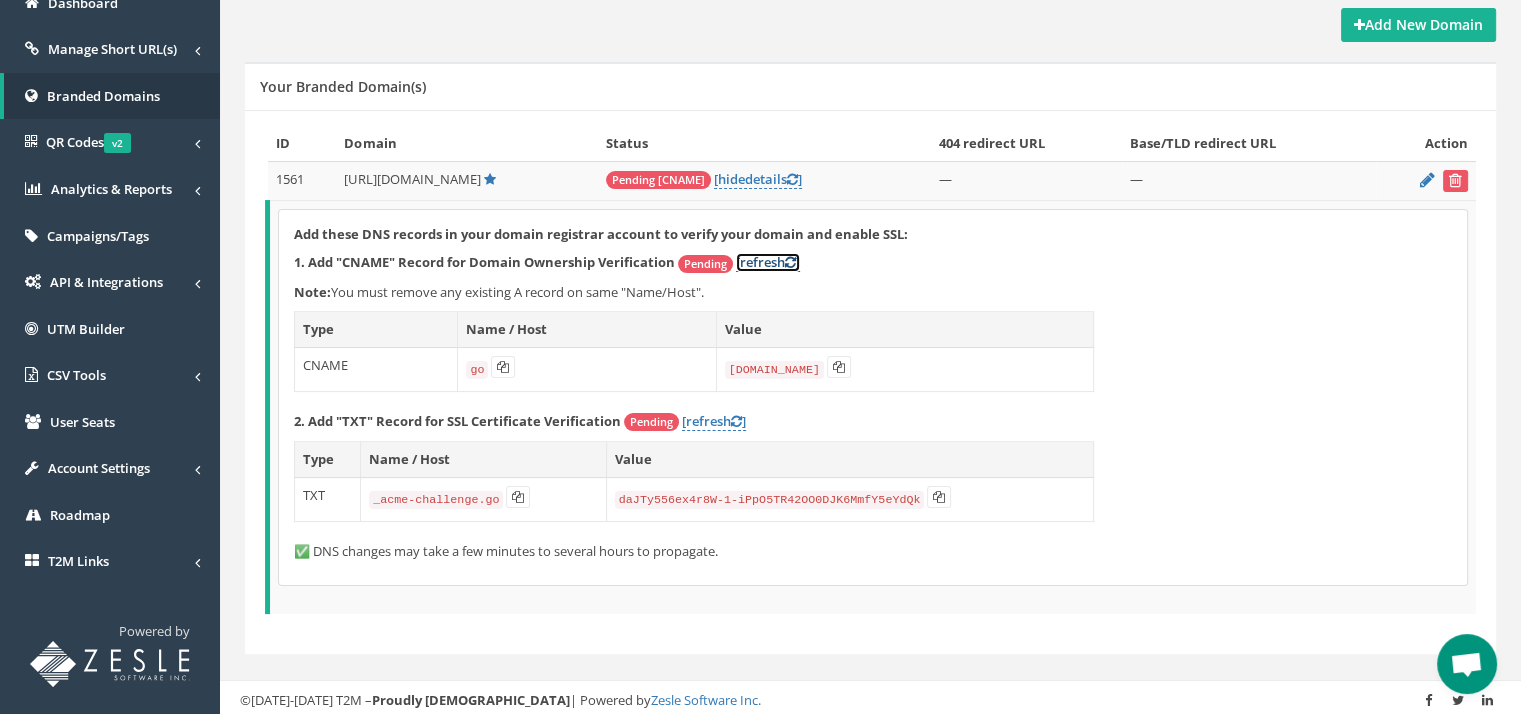 click at bounding box center (790, 262) 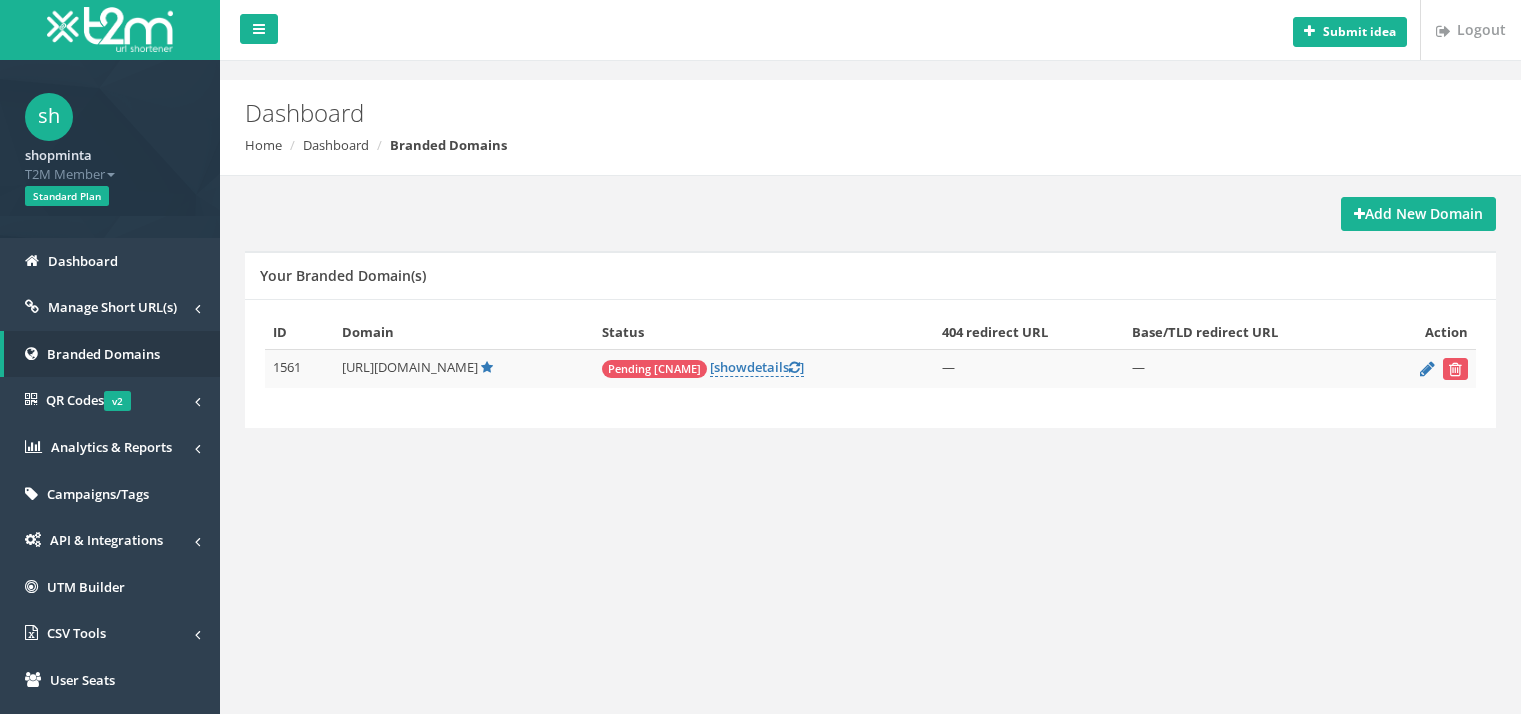 scroll, scrollTop: 231, scrollLeft: 0, axis: vertical 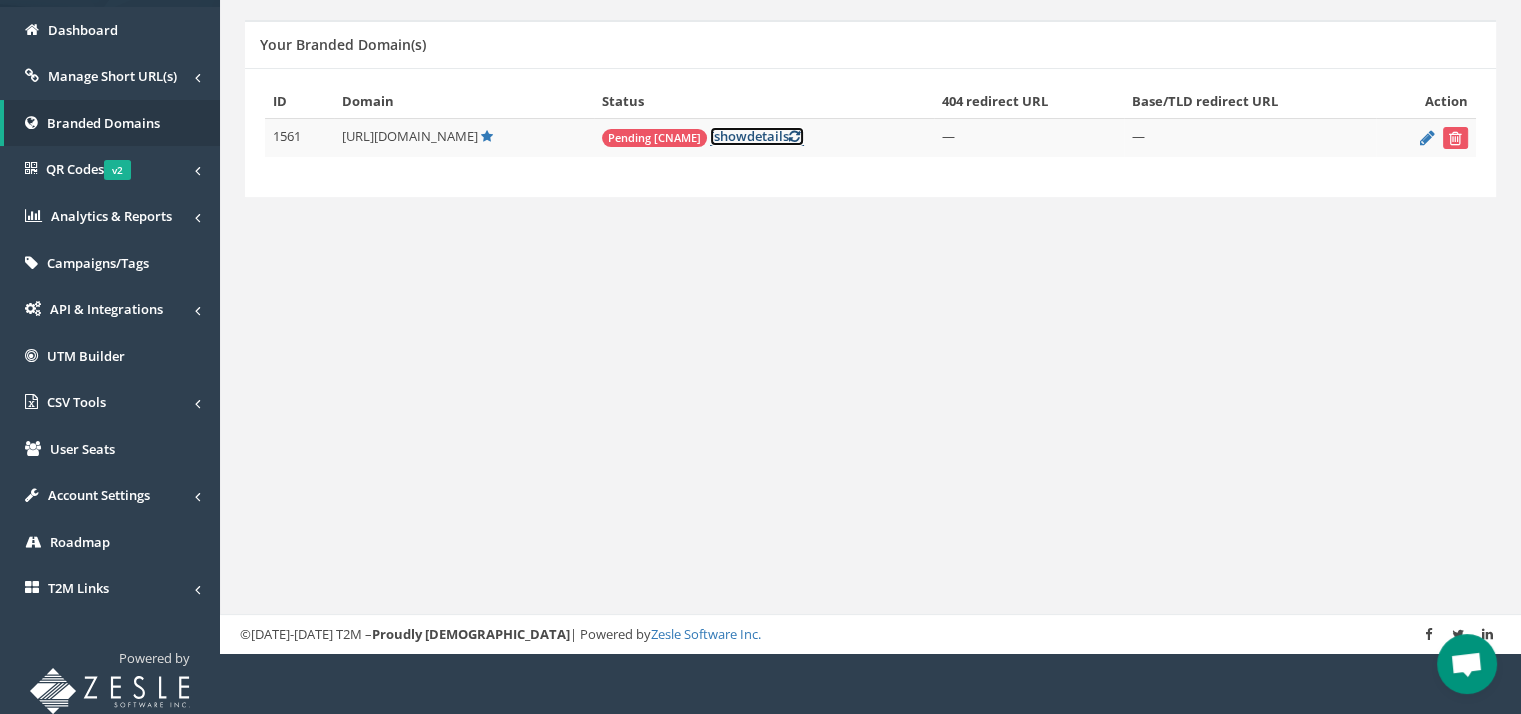 click on "show" at bounding box center [730, 136] 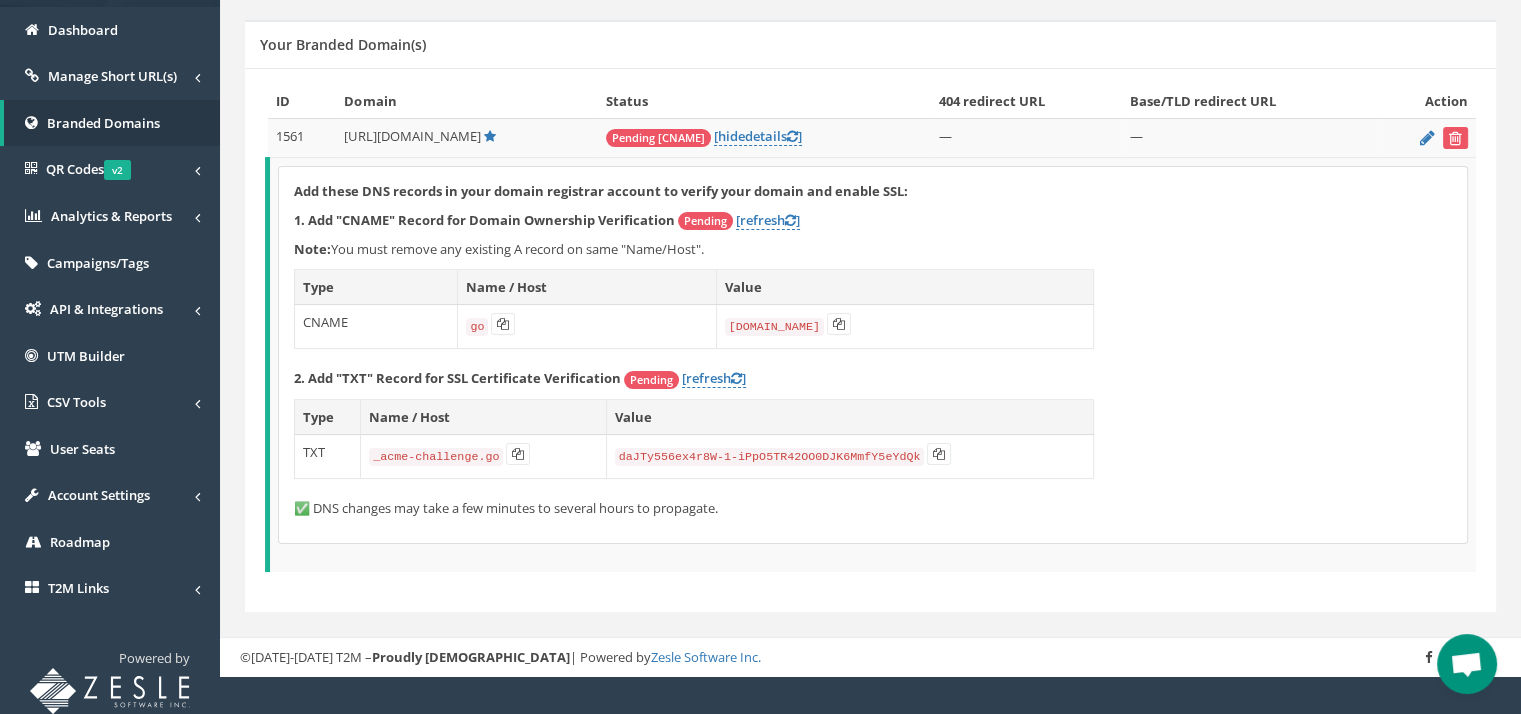 click on "[URL][DOMAIN_NAME]" at bounding box center [412, 136] 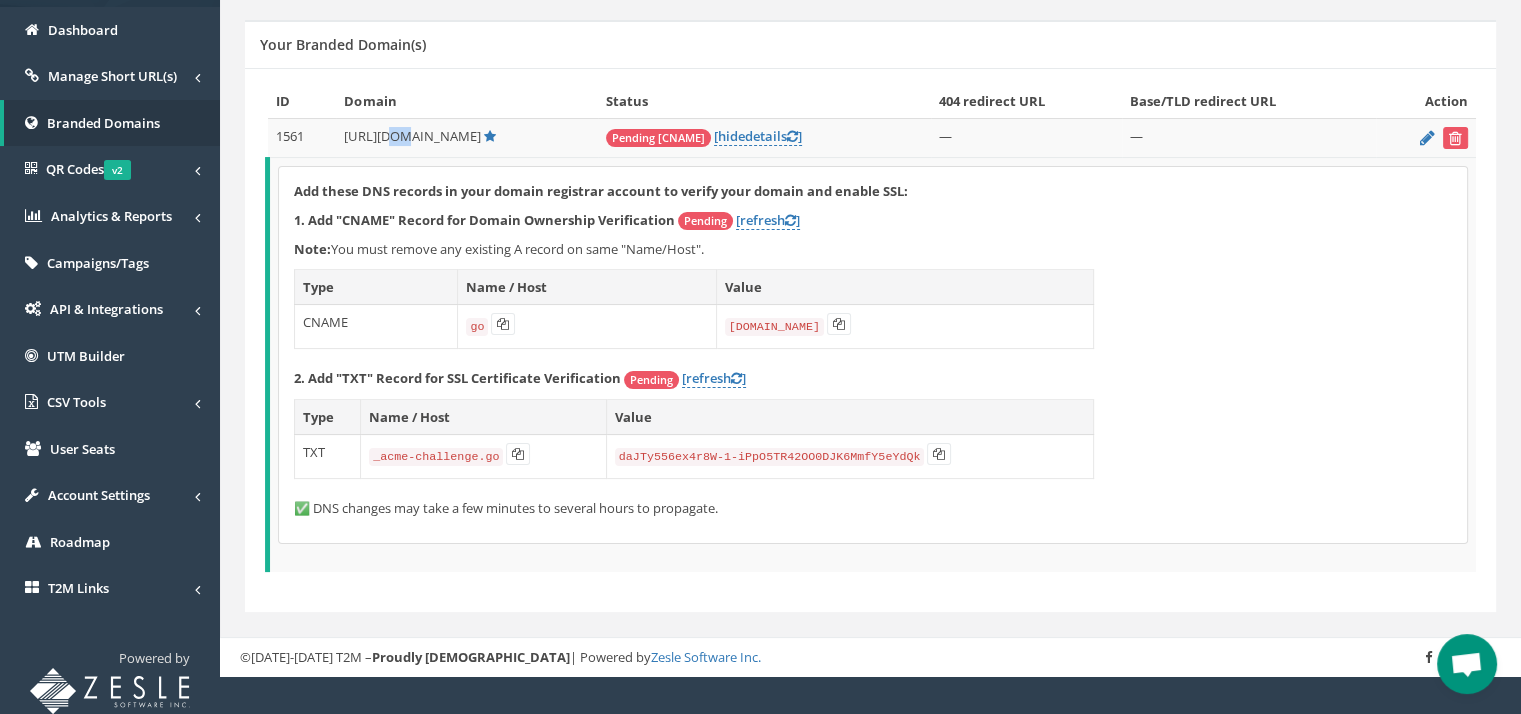 click on "[URL][DOMAIN_NAME]" at bounding box center [412, 136] 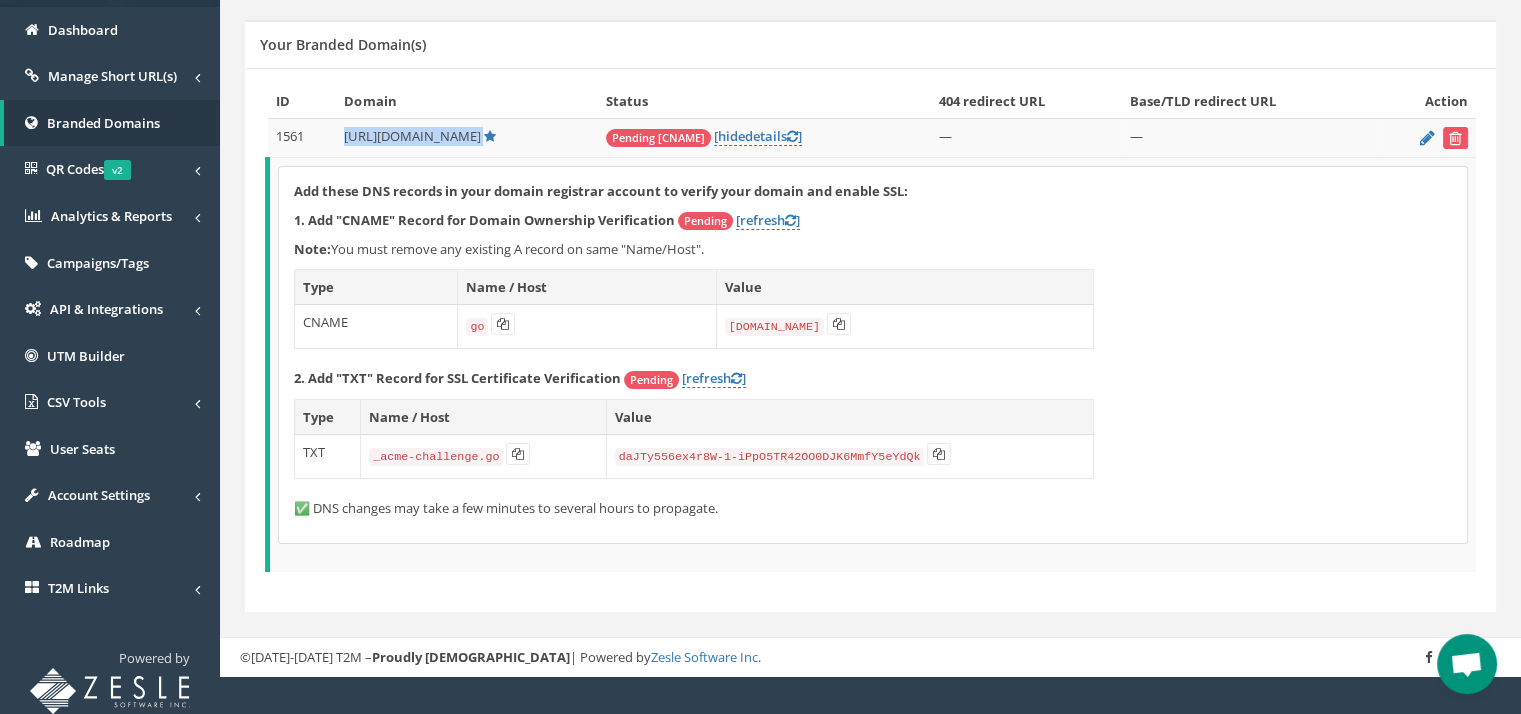 click on "[URL][DOMAIN_NAME]" at bounding box center (412, 136) 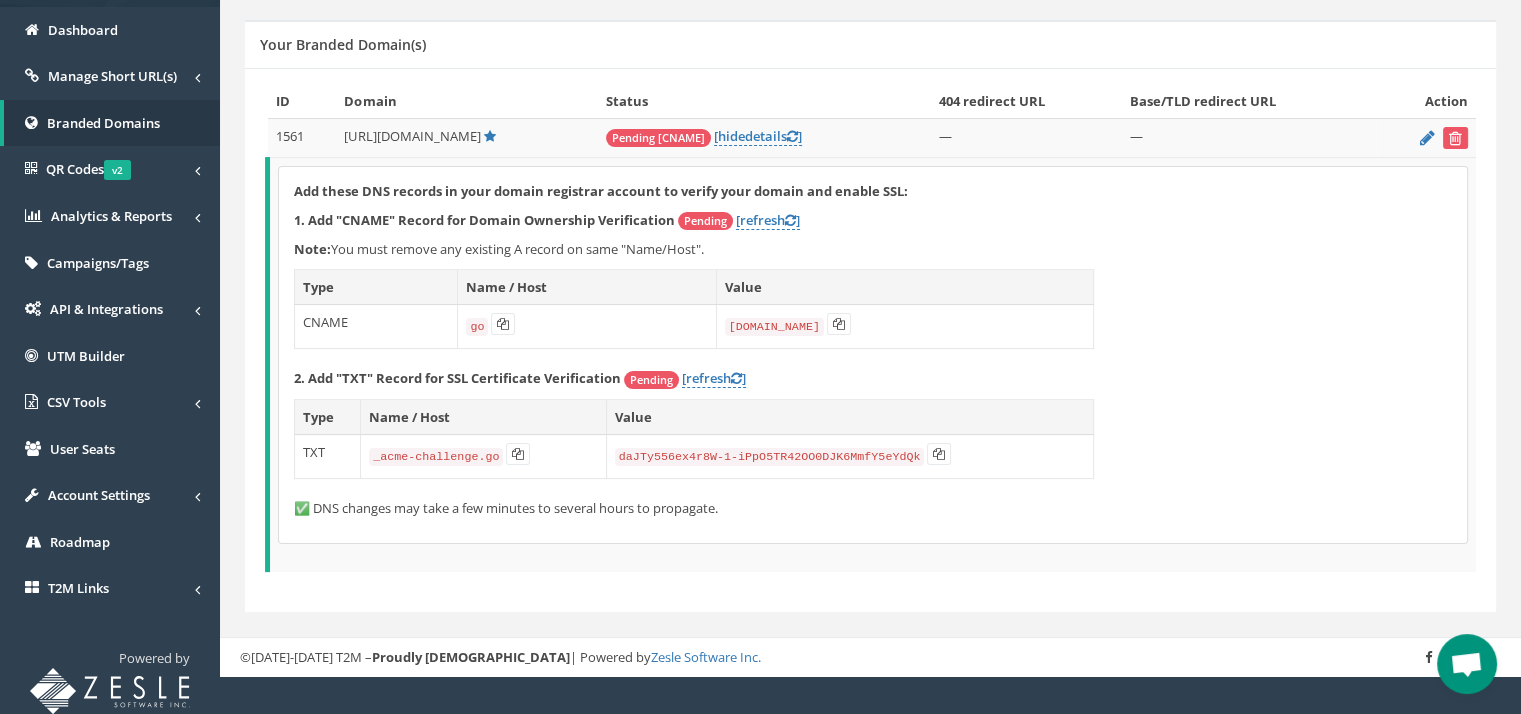 click on "Your Branded Domain(s)" at bounding box center (870, 44) 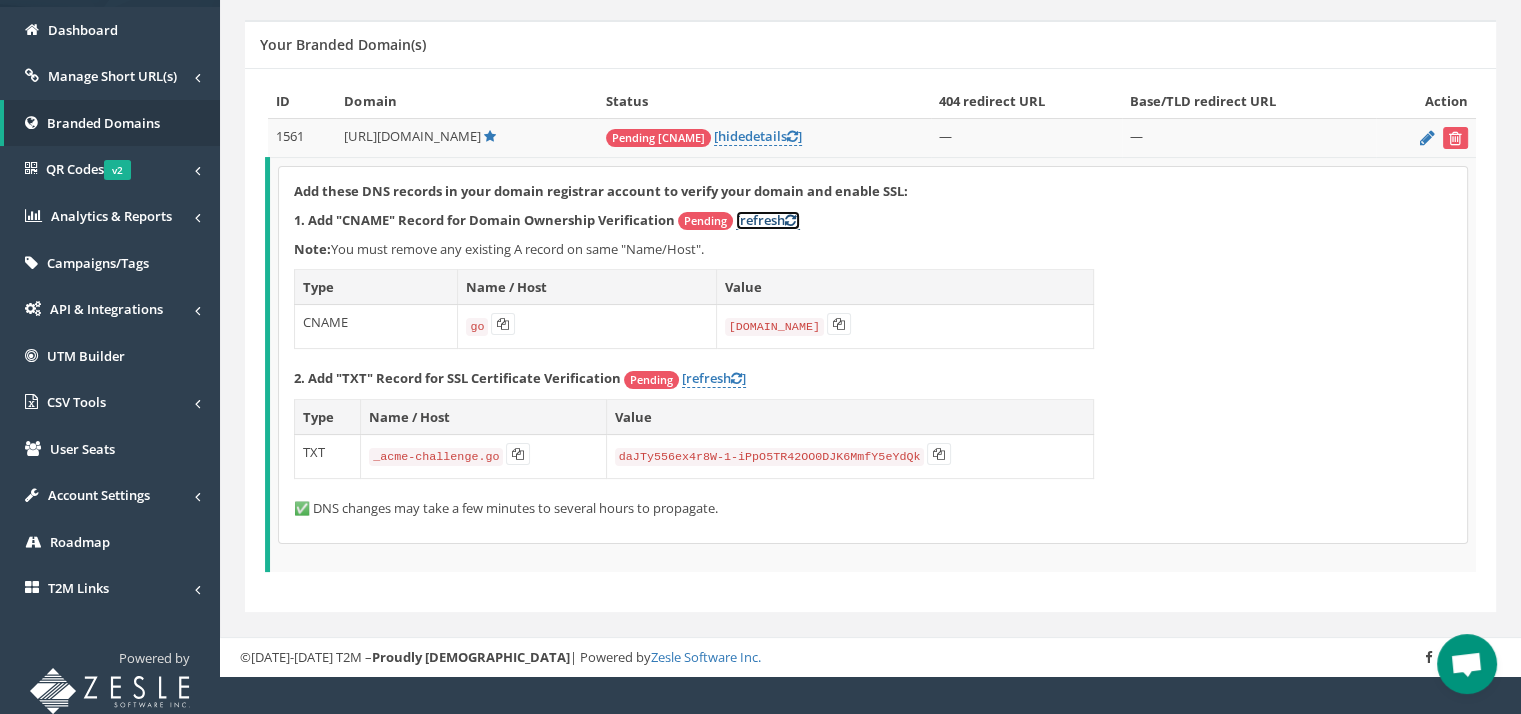 click on "[refresh  ]" at bounding box center (768, 220) 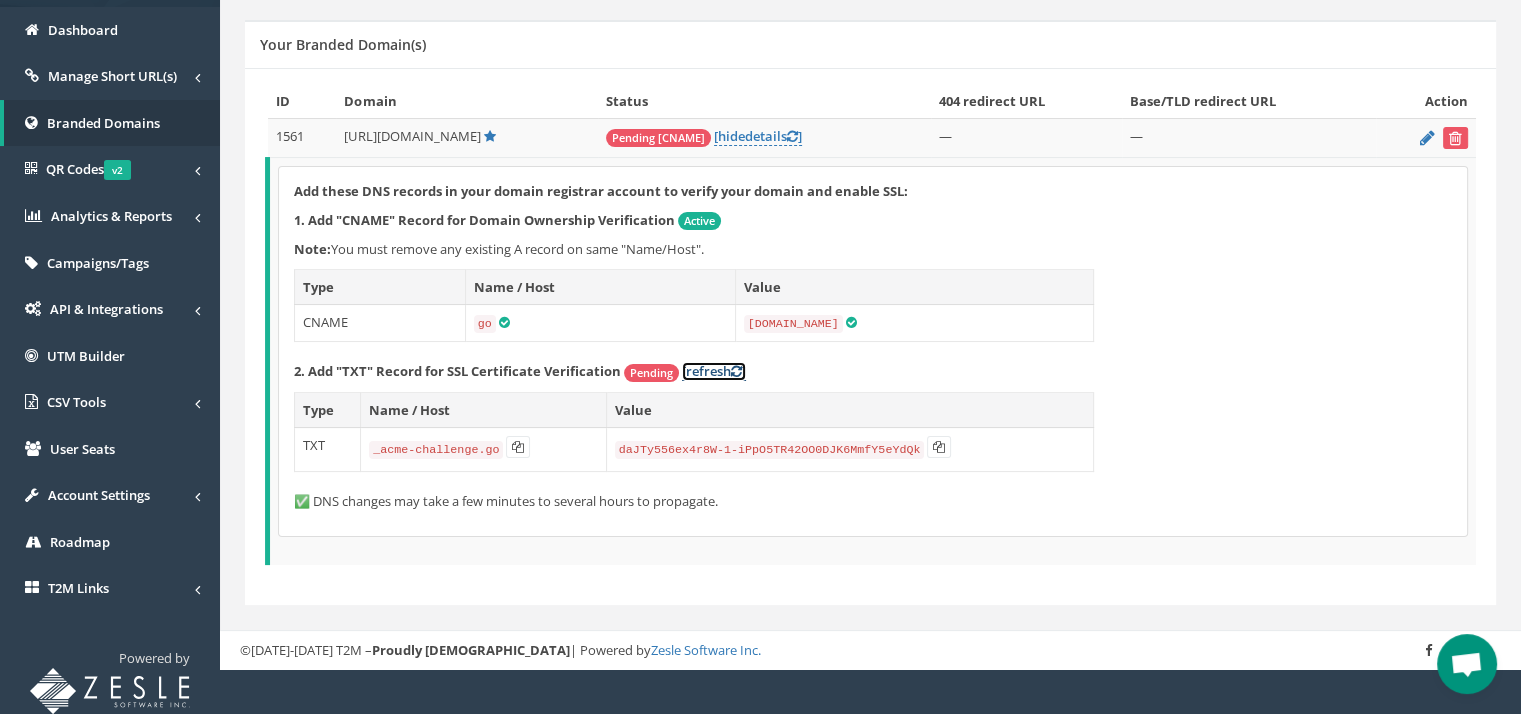 click on "[refresh  ]" at bounding box center [714, 371] 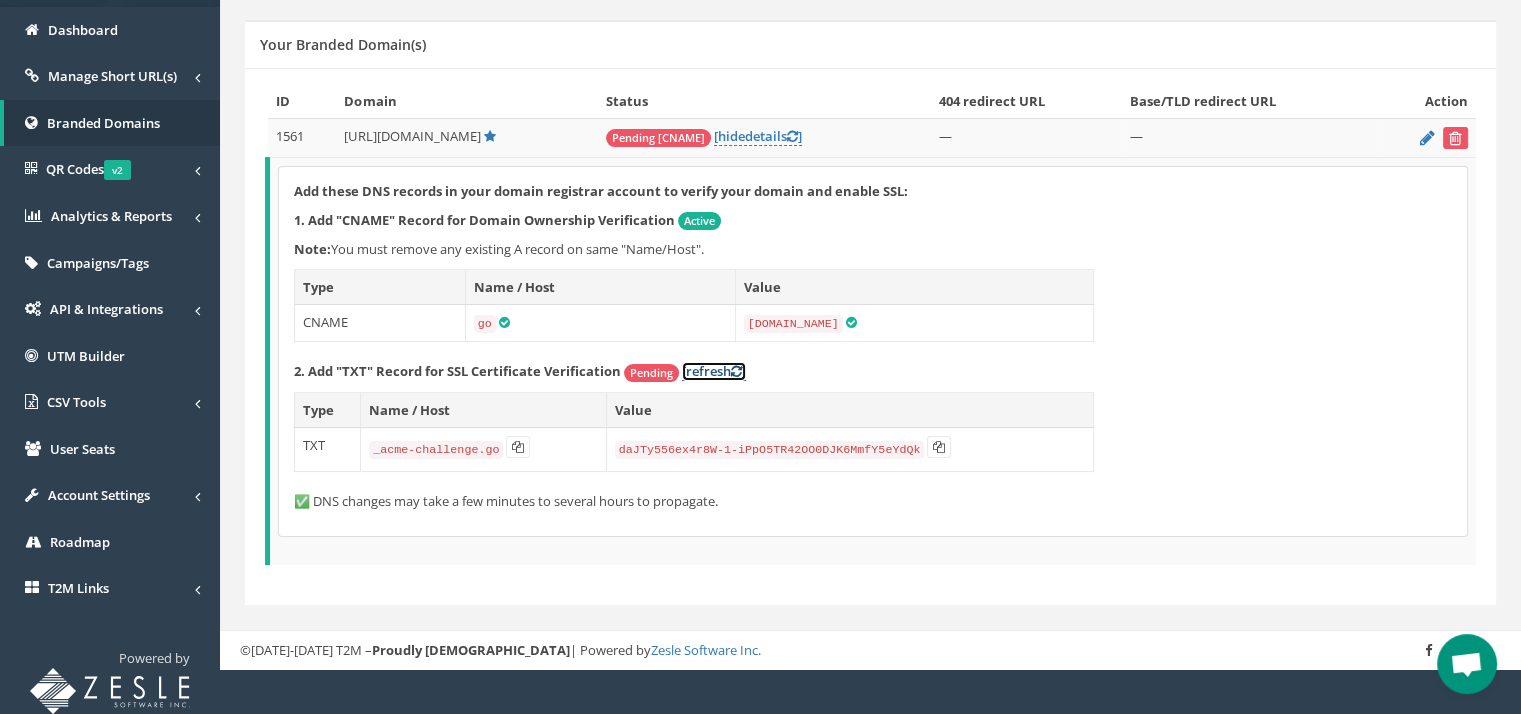 click on "[refresh  ]" at bounding box center (714, 371) 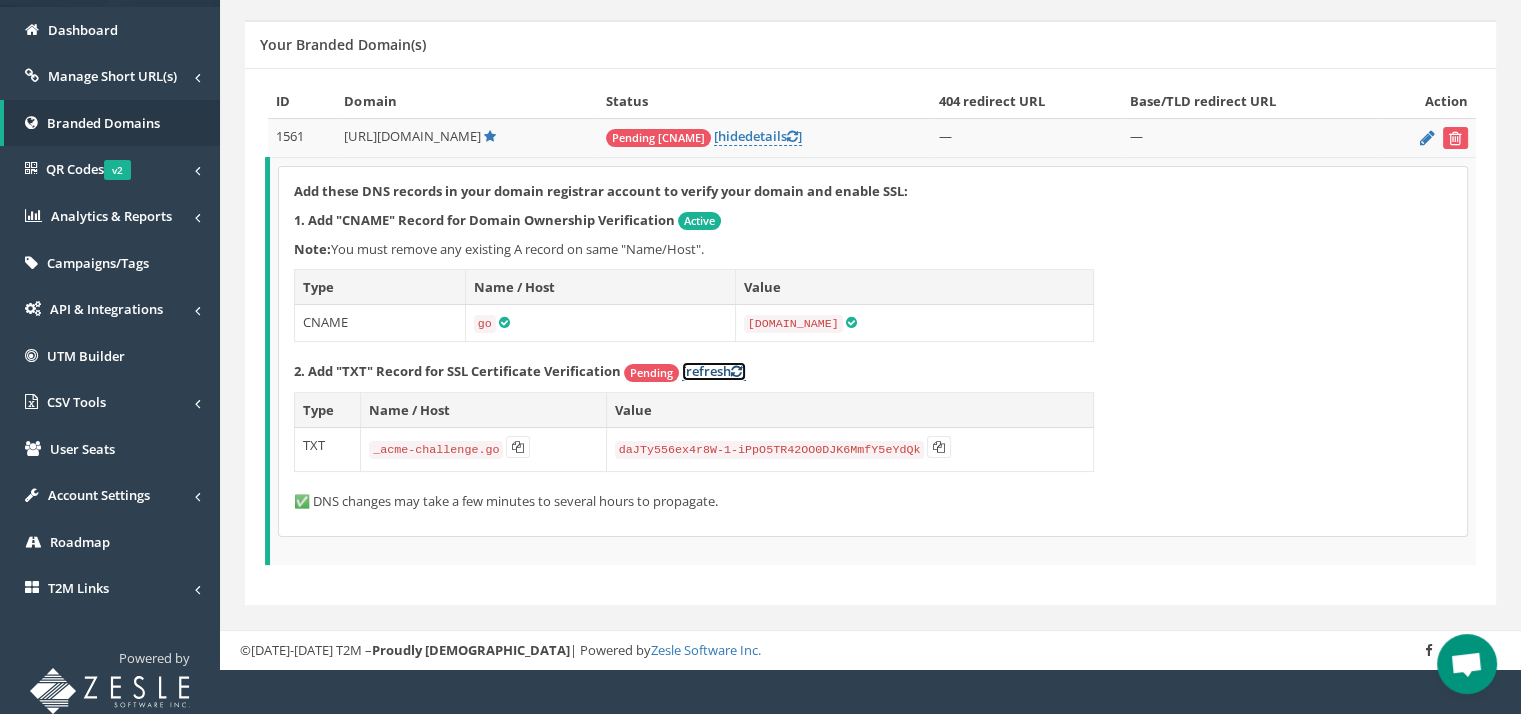 click on "[refresh  ]" at bounding box center [714, 371] 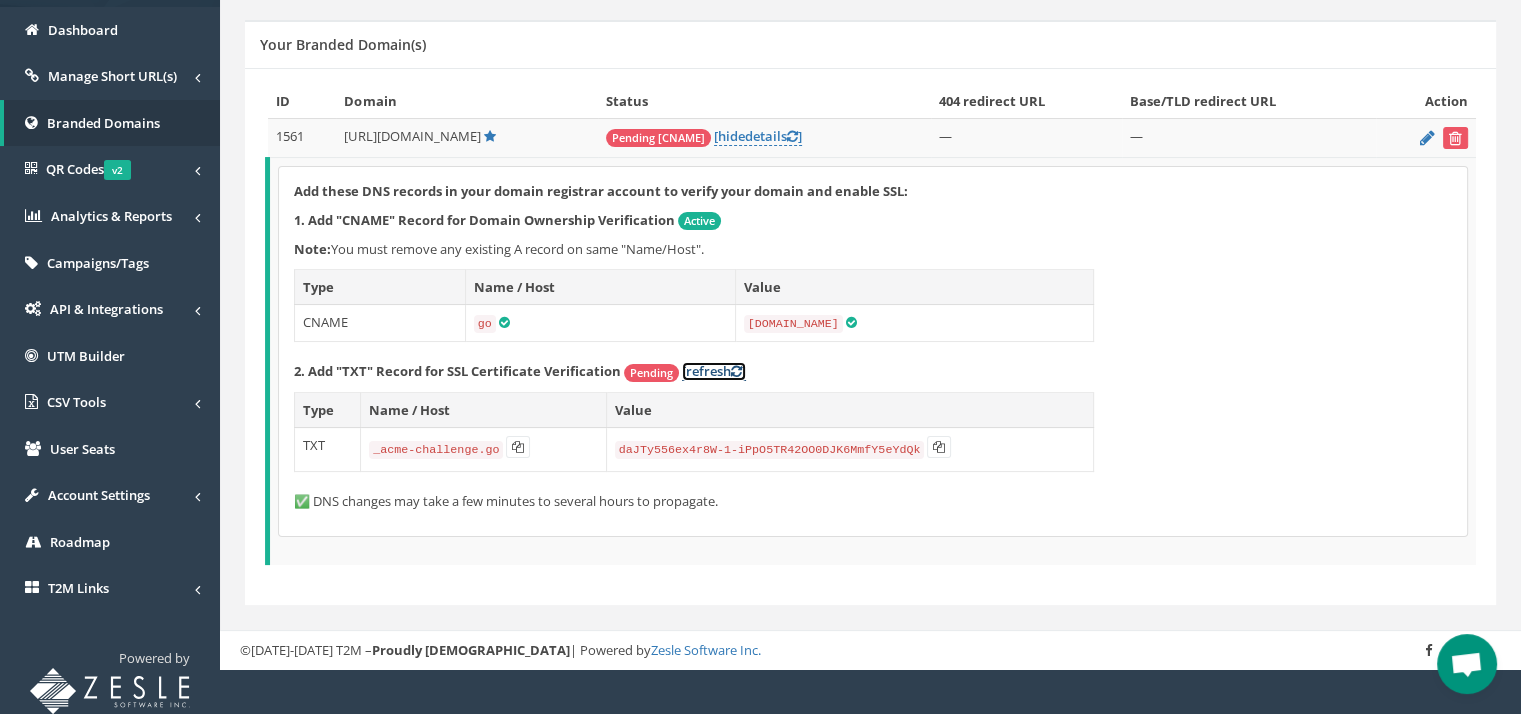 click on "[refresh  ]" at bounding box center (714, 371) 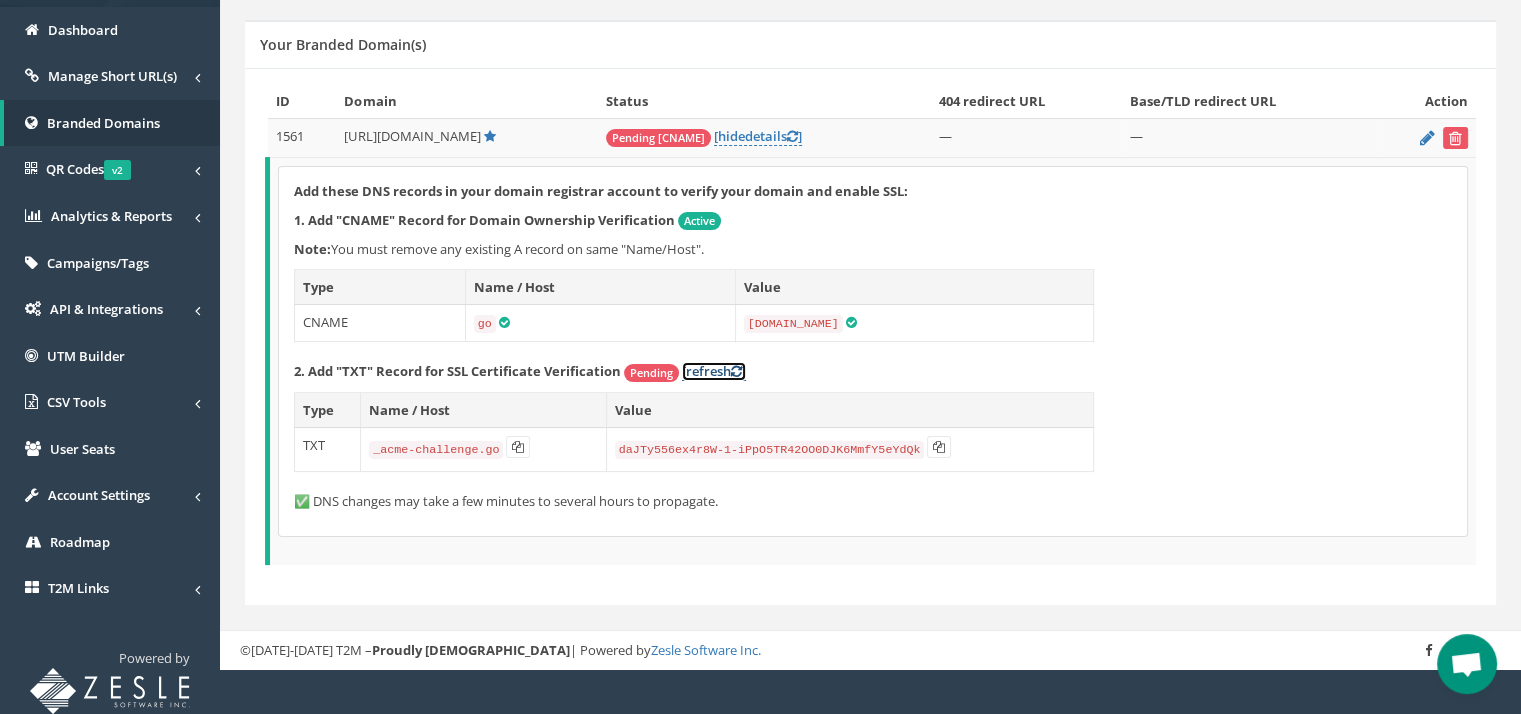 click on "[refresh  ]" at bounding box center [714, 371] 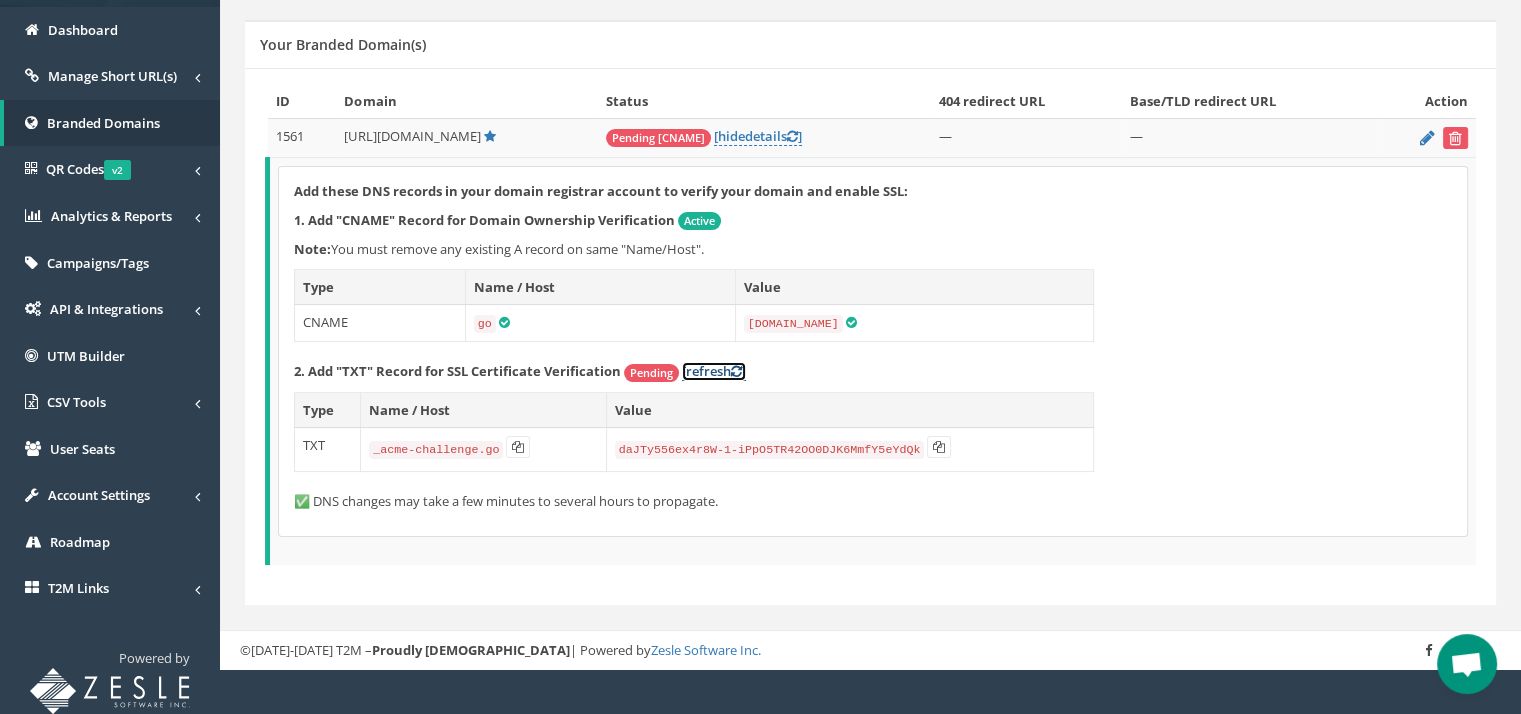 click on "[refresh  ]" at bounding box center [714, 371] 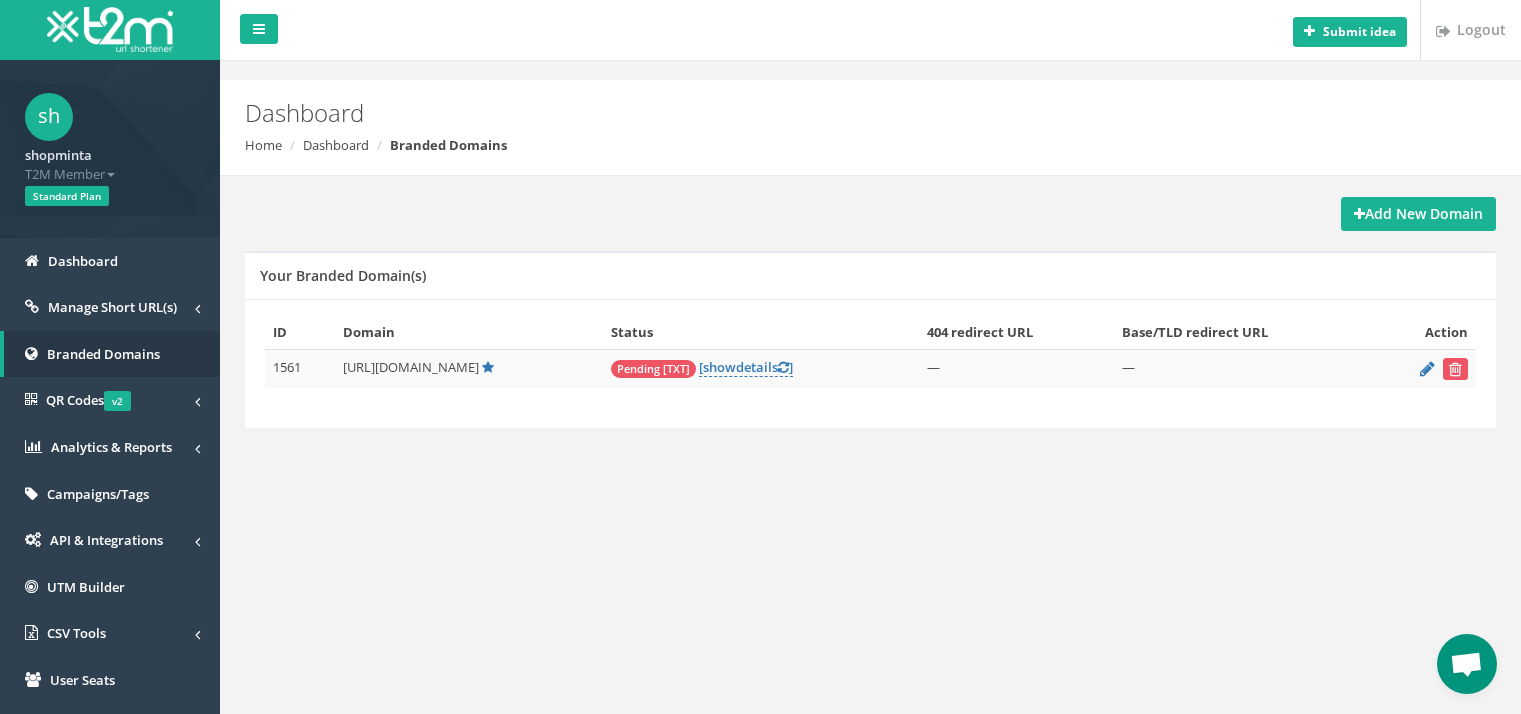 scroll, scrollTop: 231, scrollLeft: 0, axis: vertical 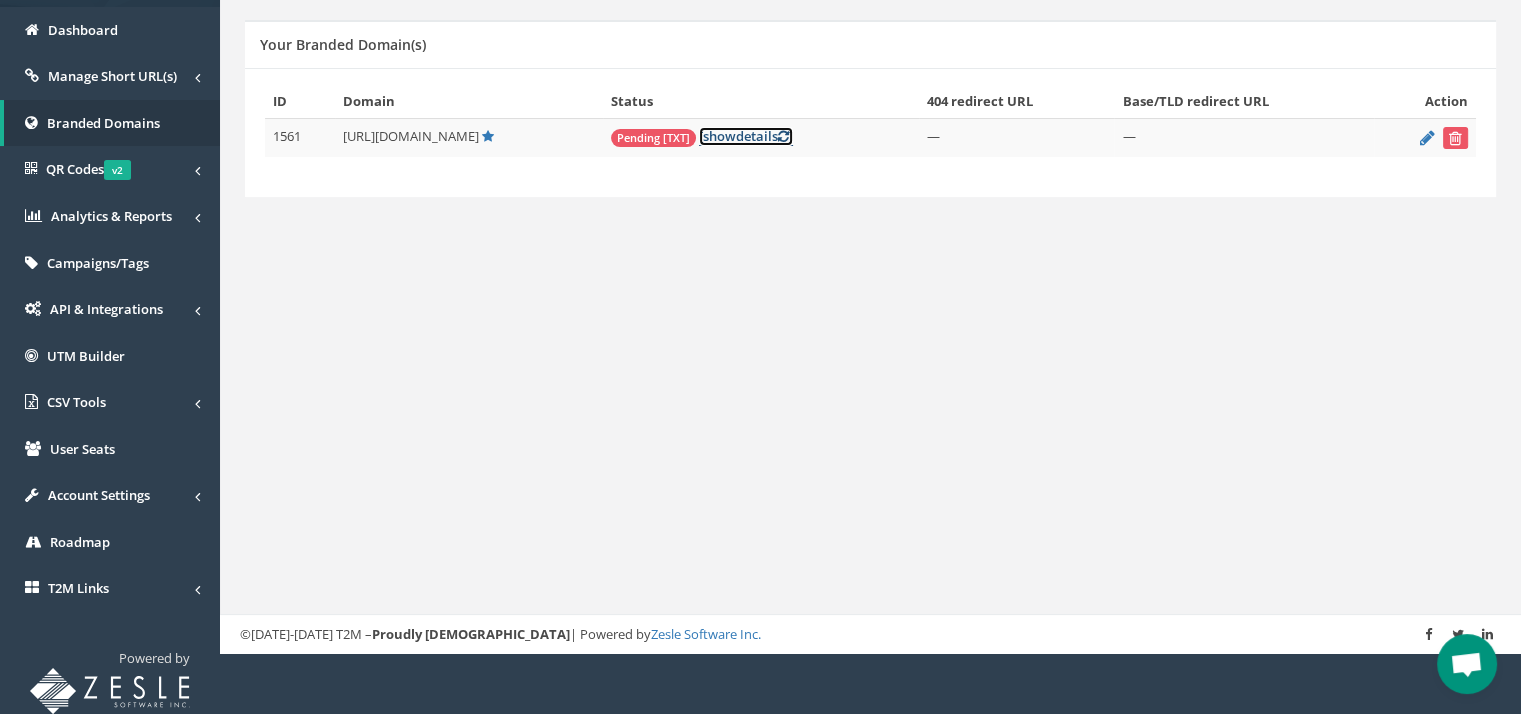 click on "show" at bounding box center (719, 136) 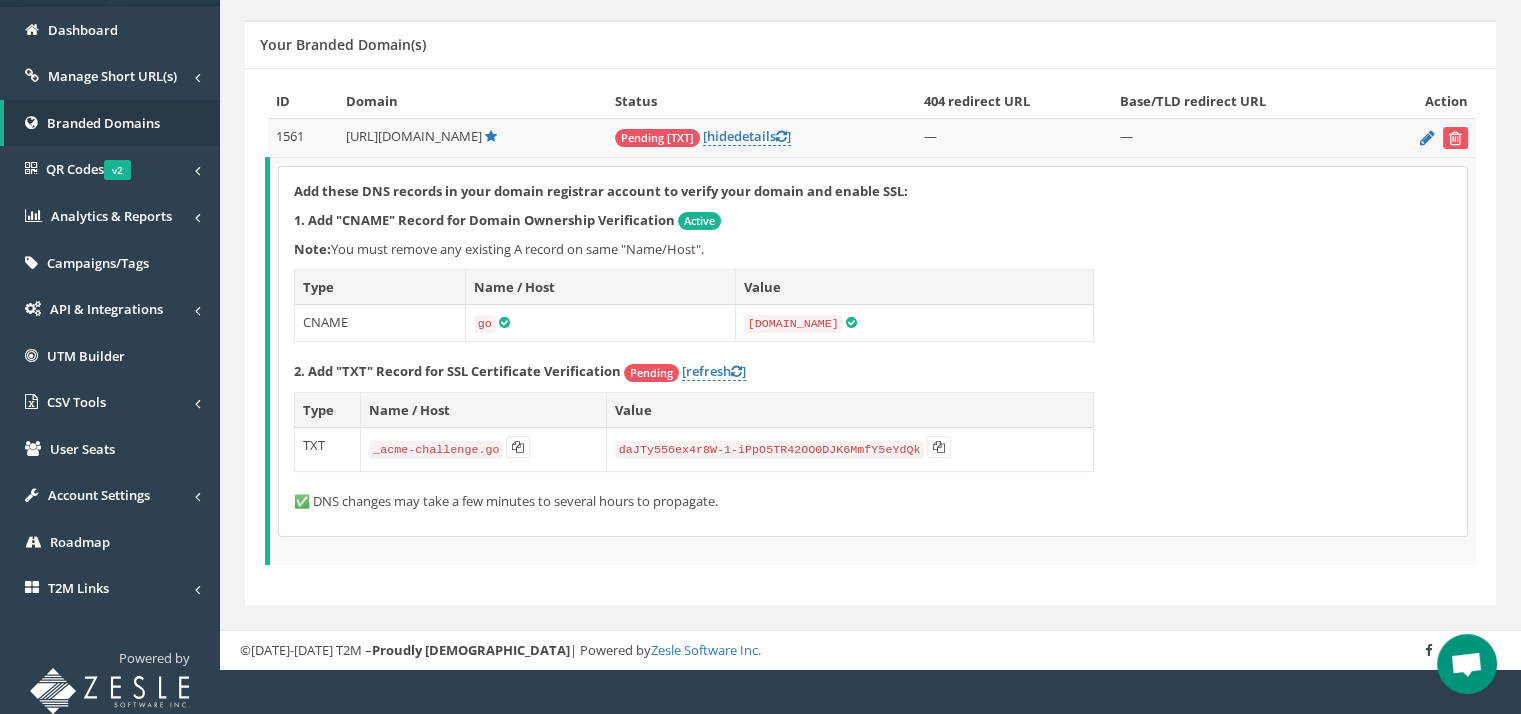 click on "Add these DNS records in your domain registrar account to verify your domain and enable SSL:
1. Add "CNAME" Record for Domain Ownership Verification
Active
Note:  You must remove any existing A record on same "Name/Host".
Type
Name / Host
Value
CNAME
go
[DOMAIN_NAME]
2. Add "TXT" Record for SSL Certificate Verification
Pending
[refresh  ]
TXT" at bounding box center [873, 351] 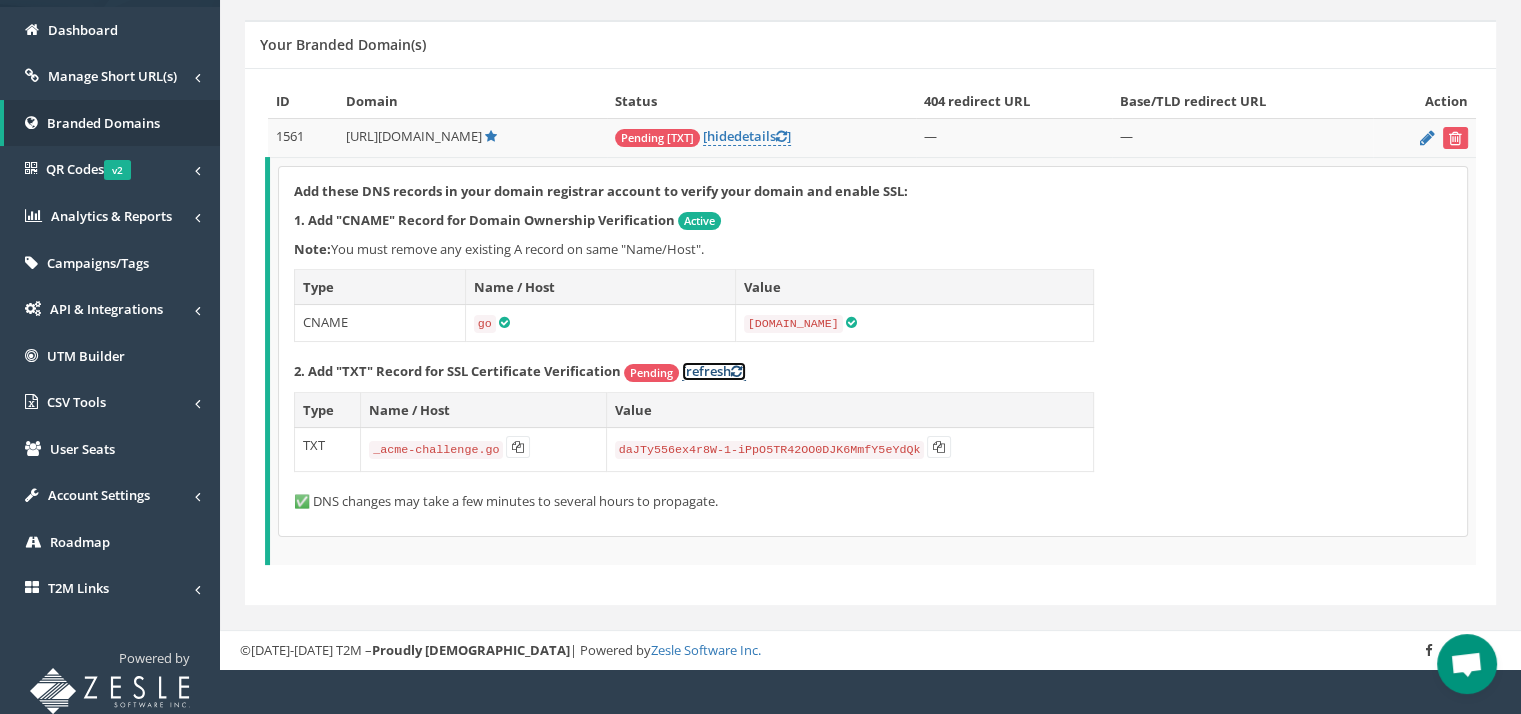 click on "[refresh  ]" at bounding box center (714, 371) 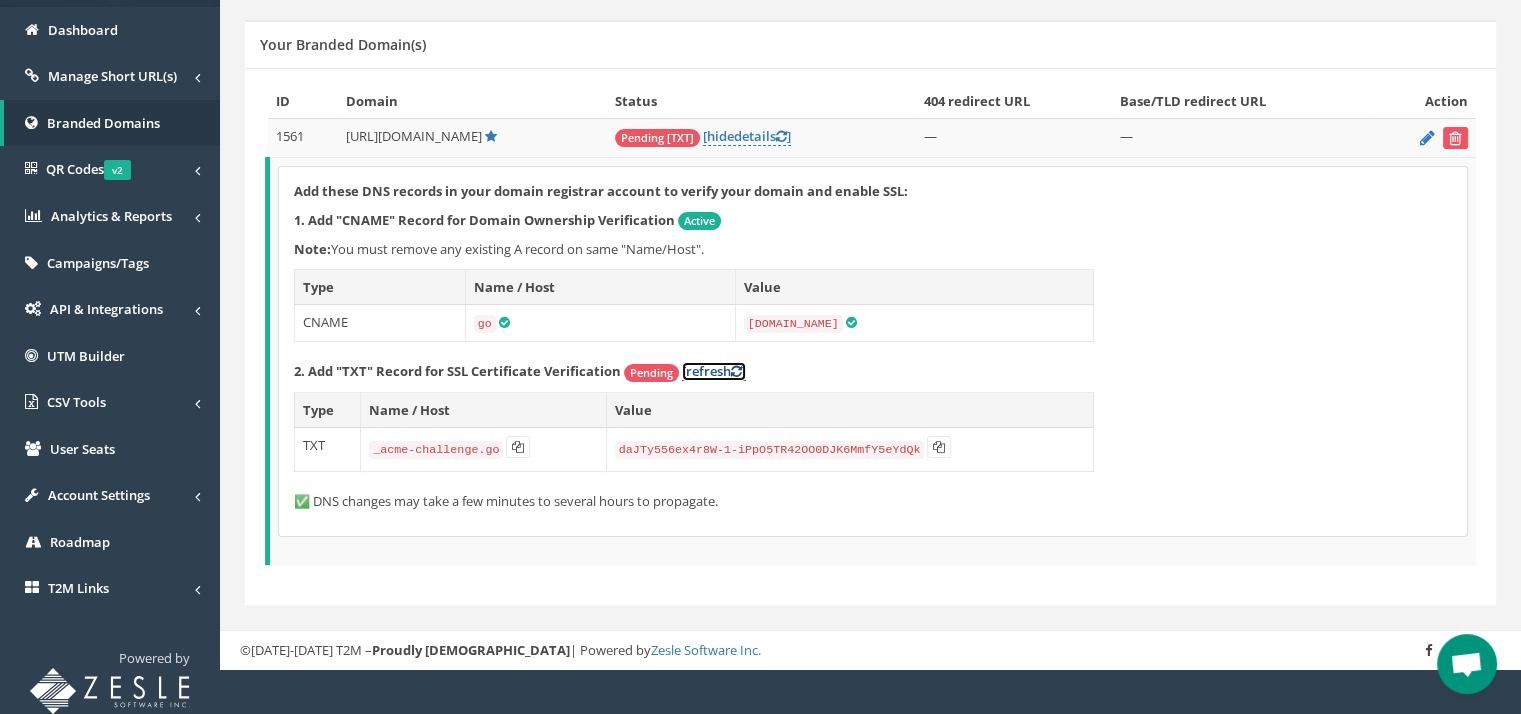 click on "[refresh  ]" at bounding box center (714, 371) 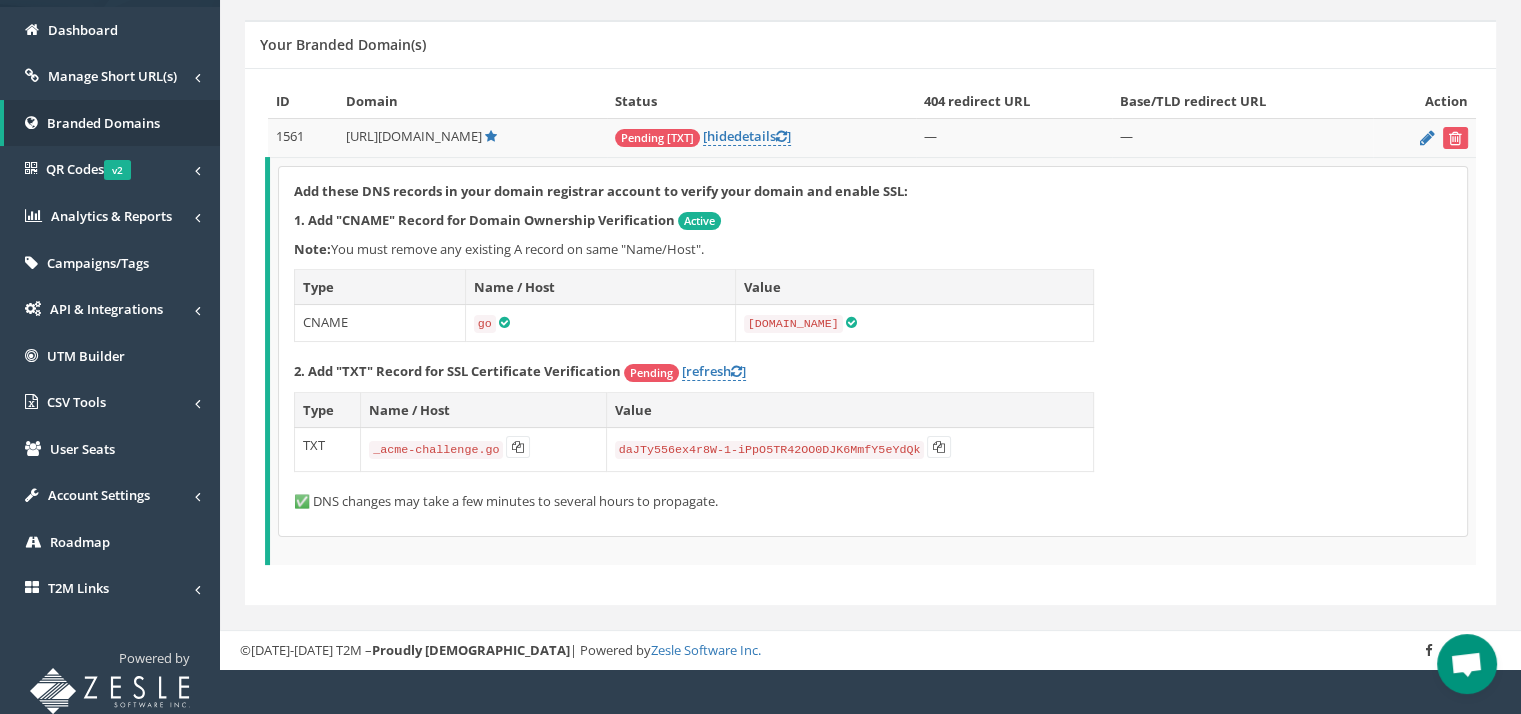 click on "[refresh  ]" at bounding box center (714, 371) 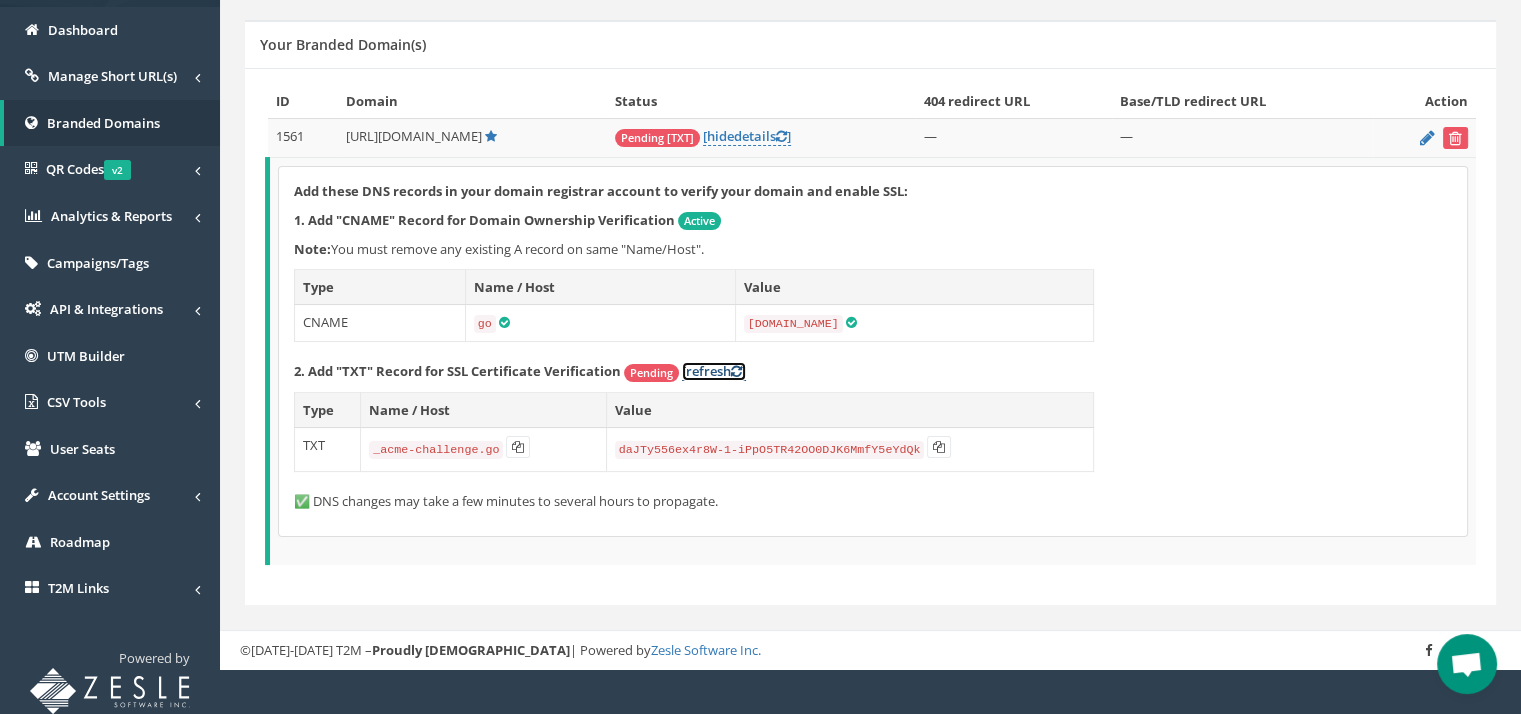 click at bounding box center (736, 371) 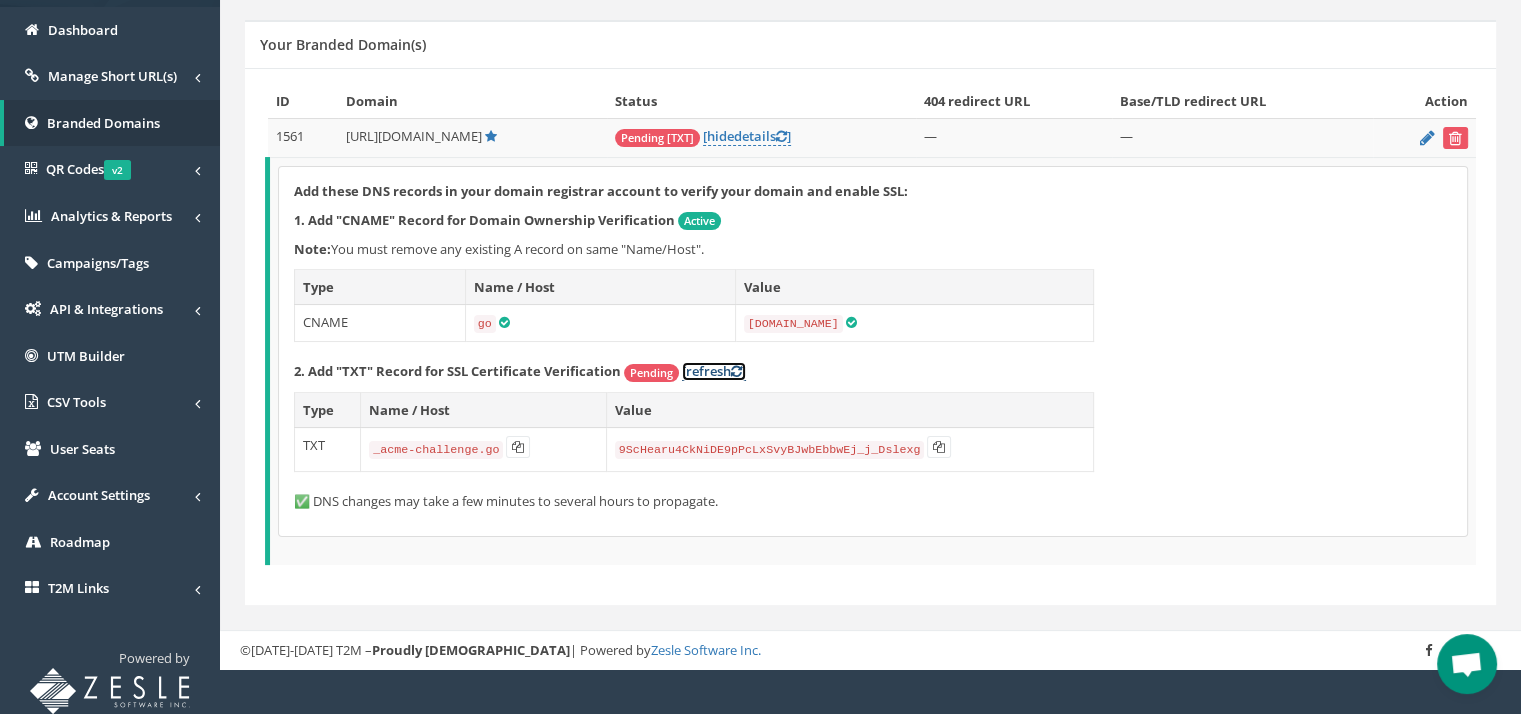 click on "[refresh  ]" at bounding box center [714, 371] 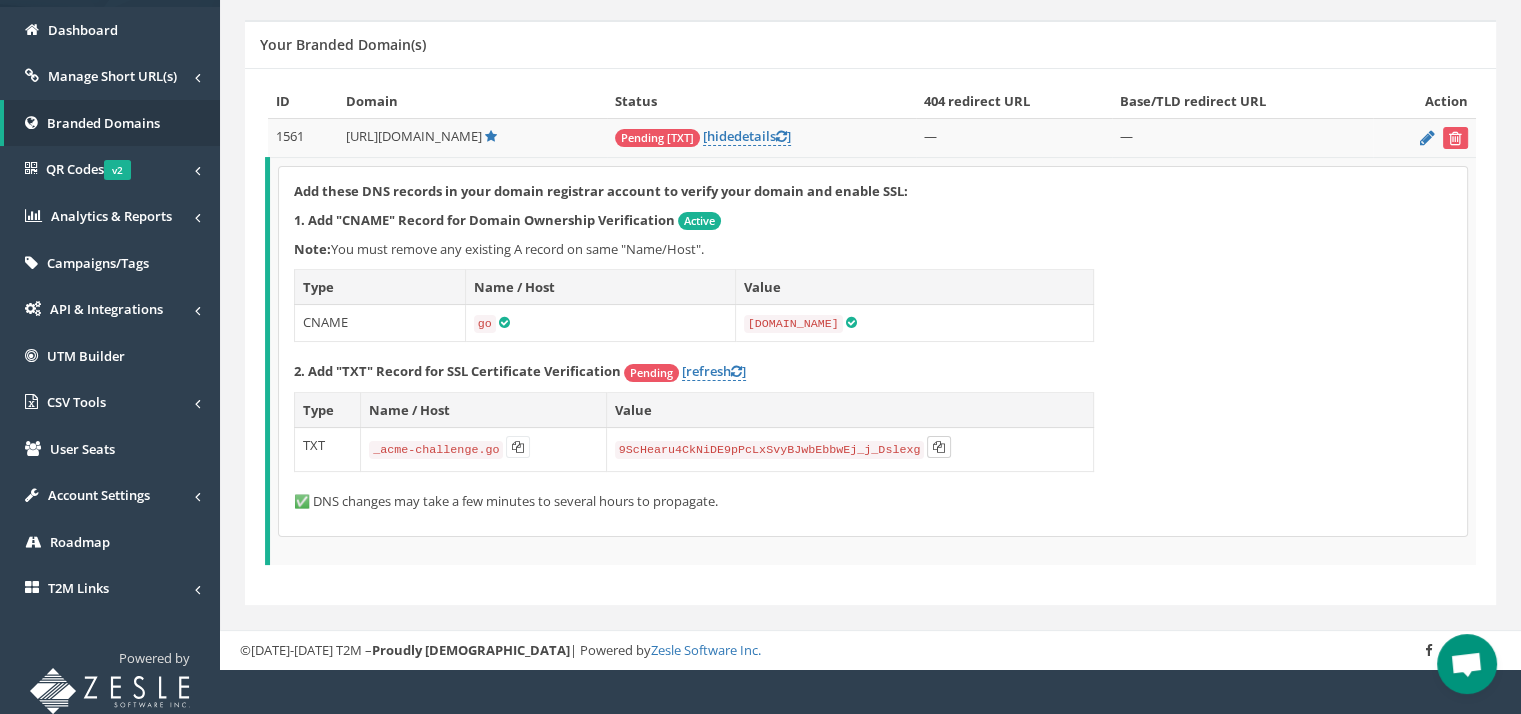 click at bounding box center (939, 447) 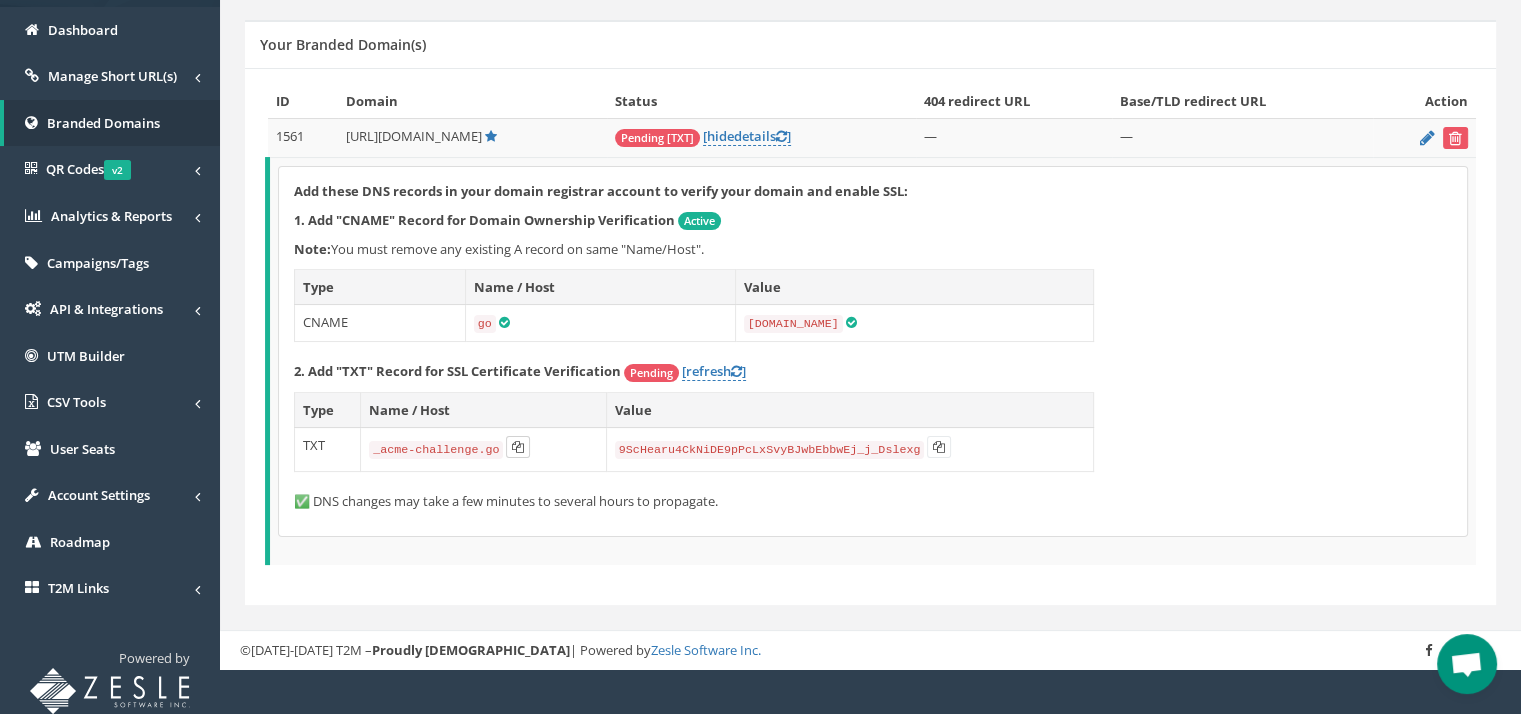 click at bounding box center [518, 447] 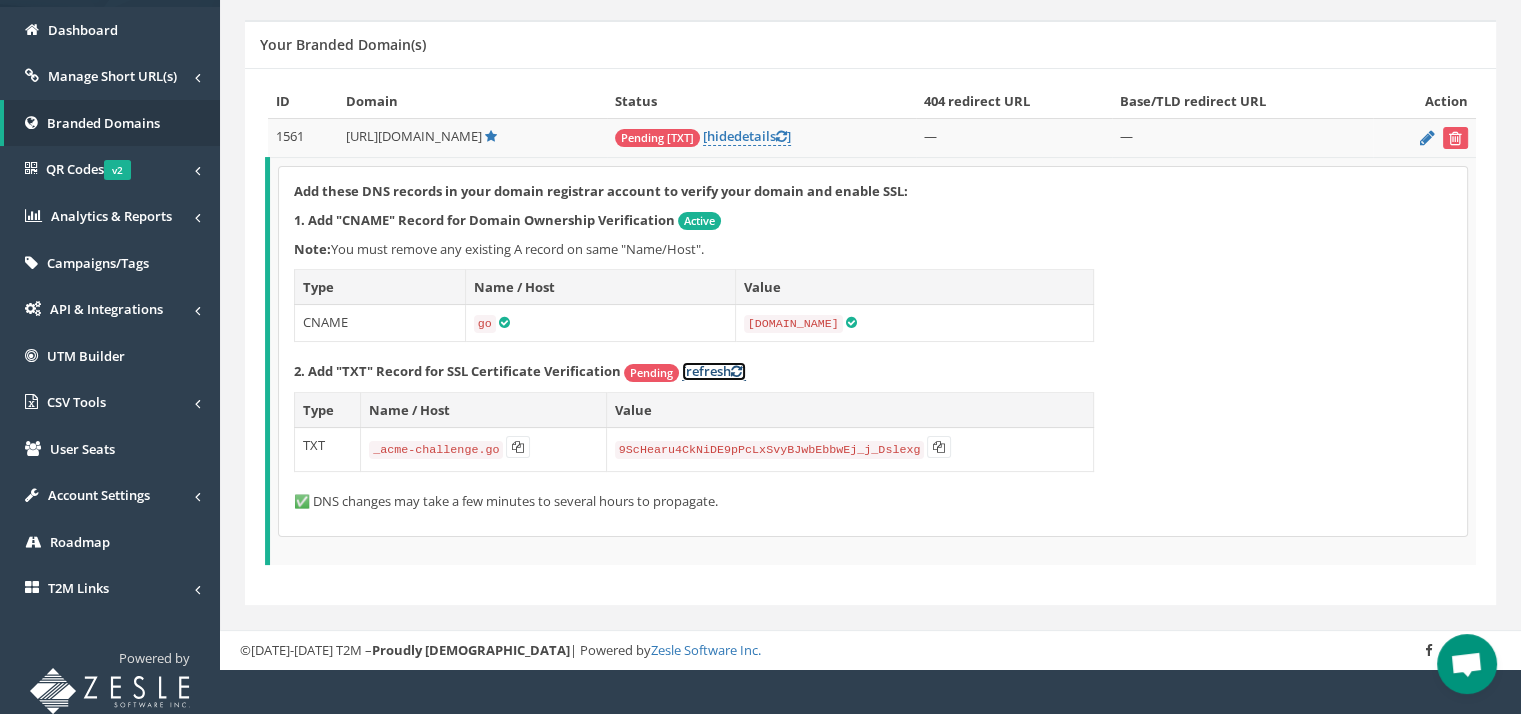 click on "[refresh  ]" at bounding box center (714, 371) 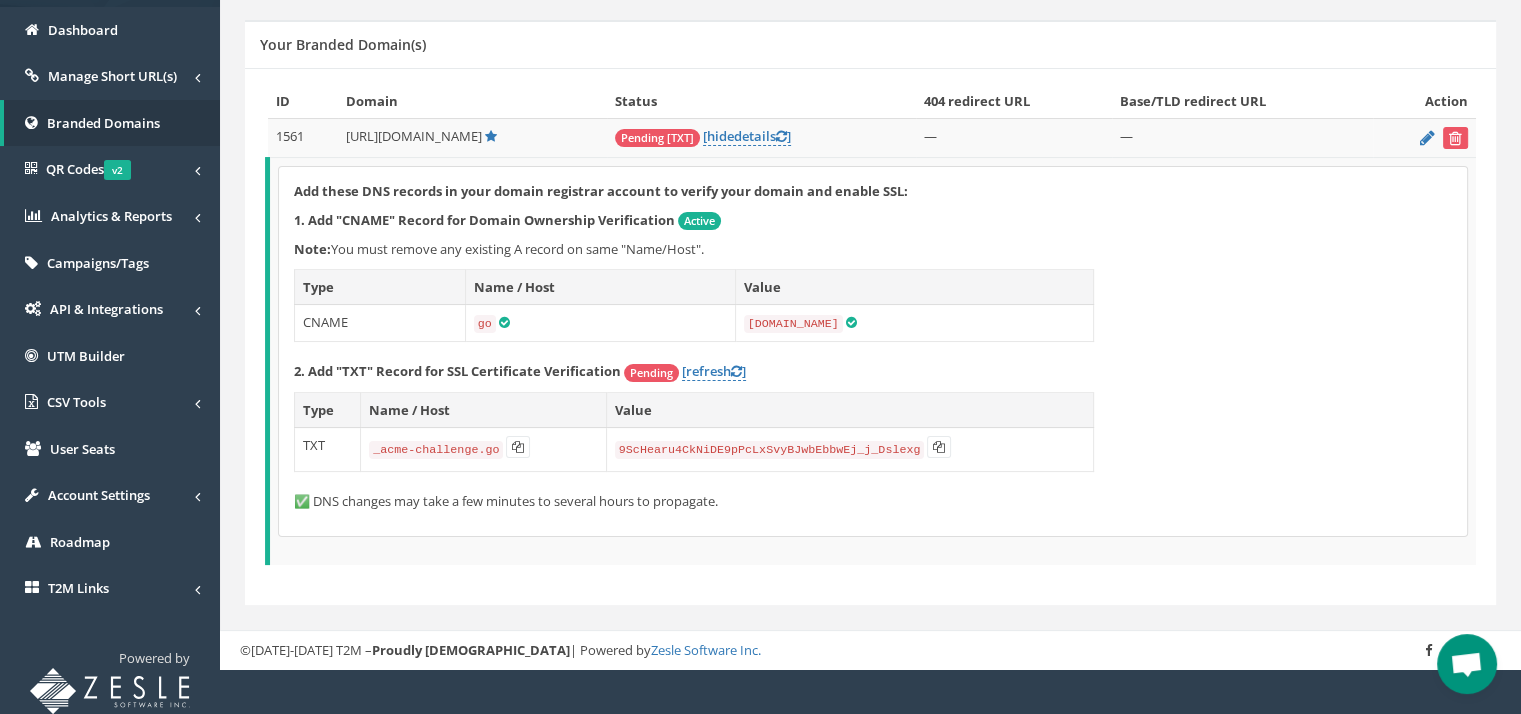 click on "sh
shopminta
T2M Member
Logout
Standard Plan
Dashboard
Manage Short URL(s)
All Short URLs
Add New
v2" at bounding box center [760, 126] 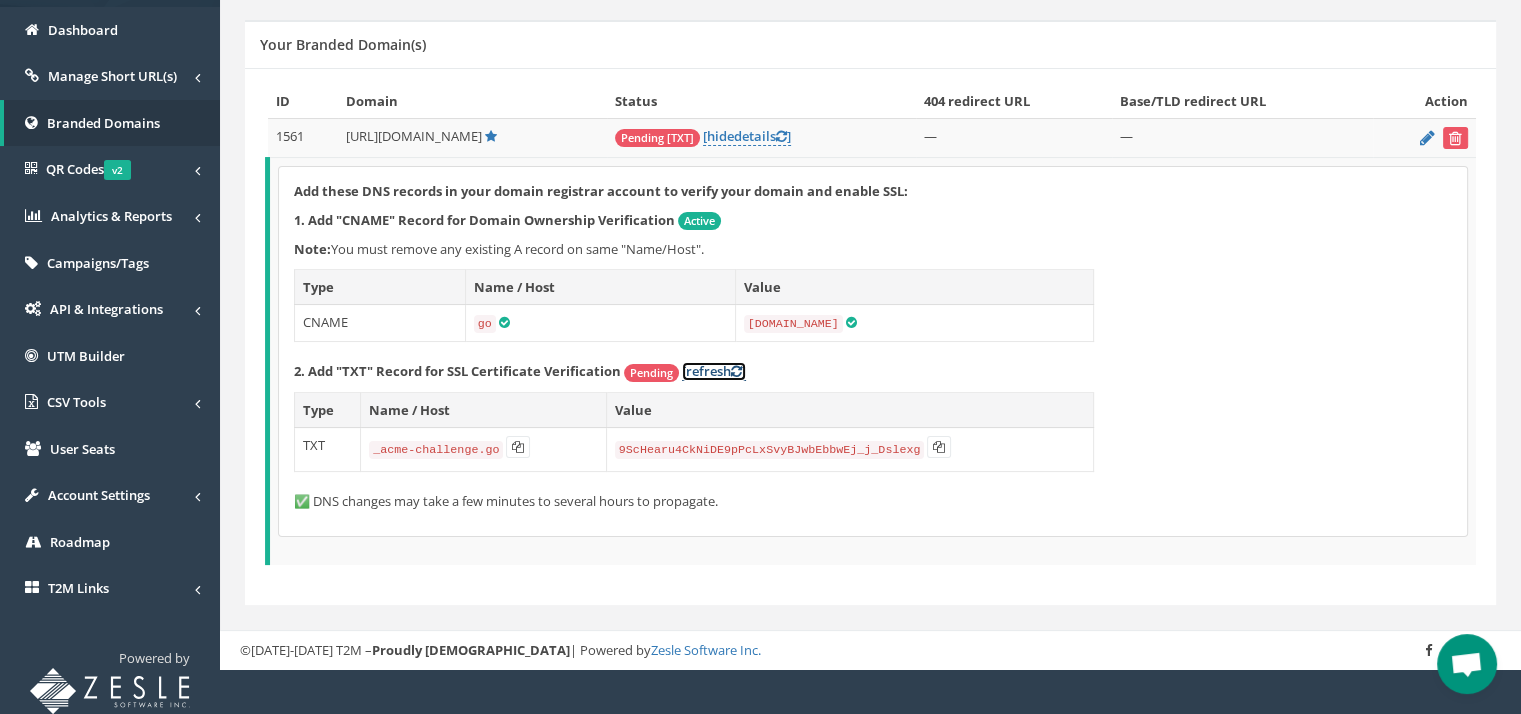 click on "[refresh  ]" at bounding box center (714, 371) 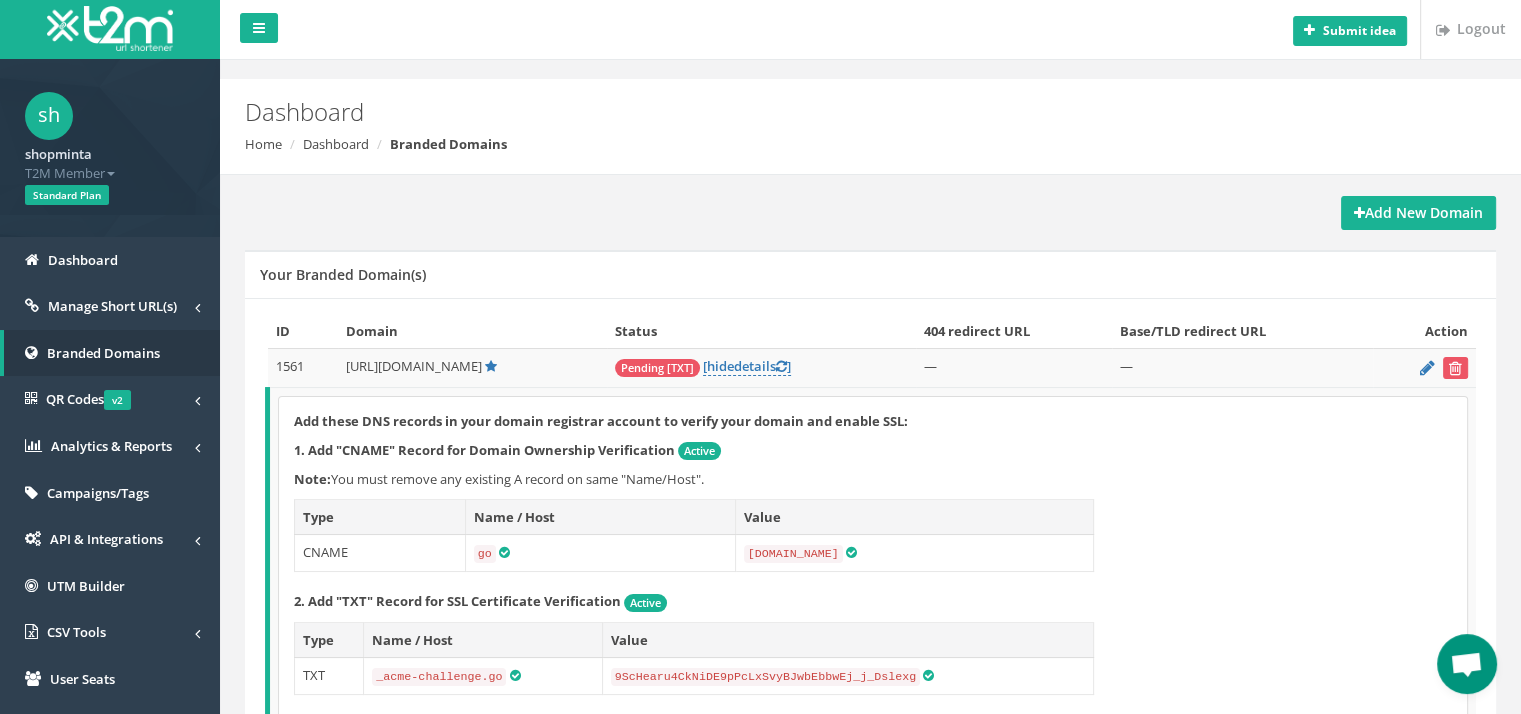 scroll, scrollTop: 0, scrollLeft: 0, axis: both 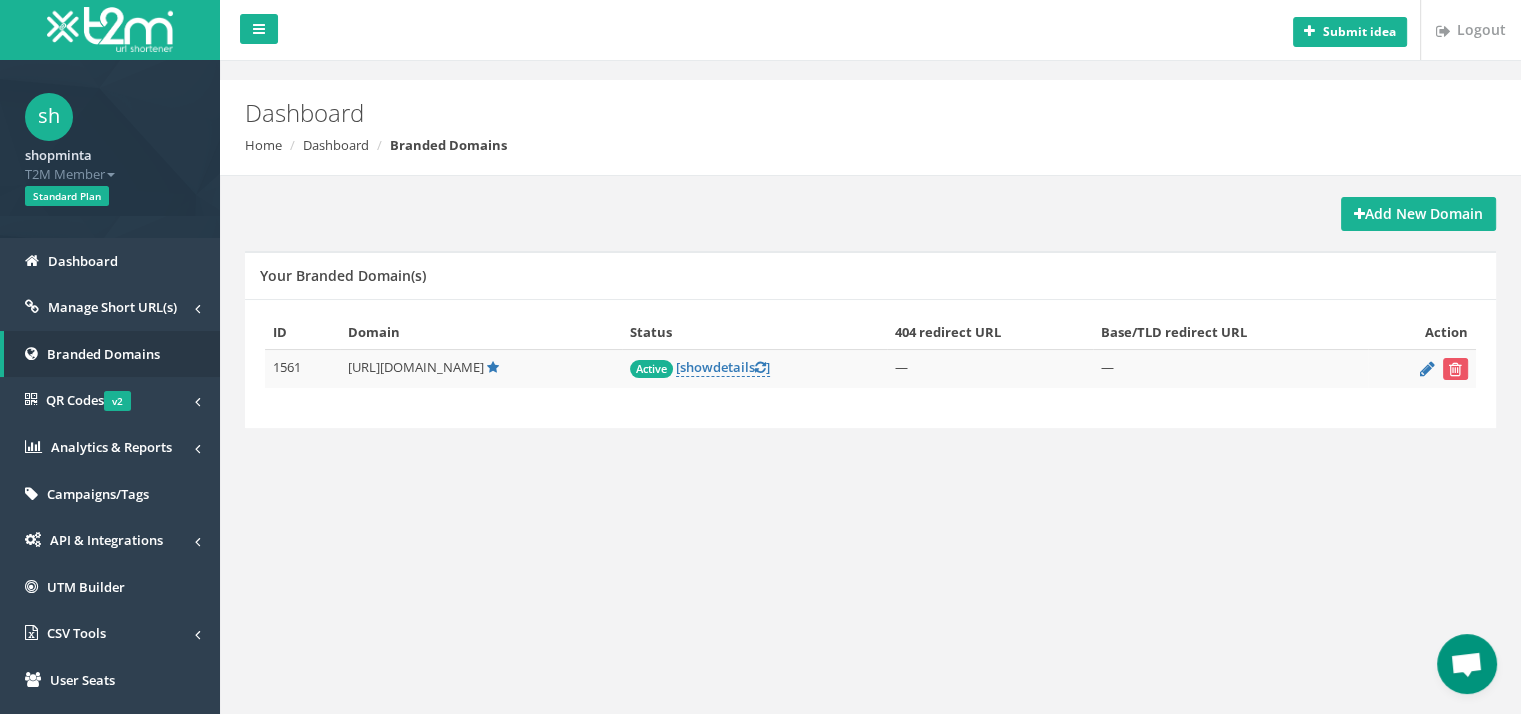 click on "[URL][DOMAIN_NAME]" at bounding box center [416, 367] 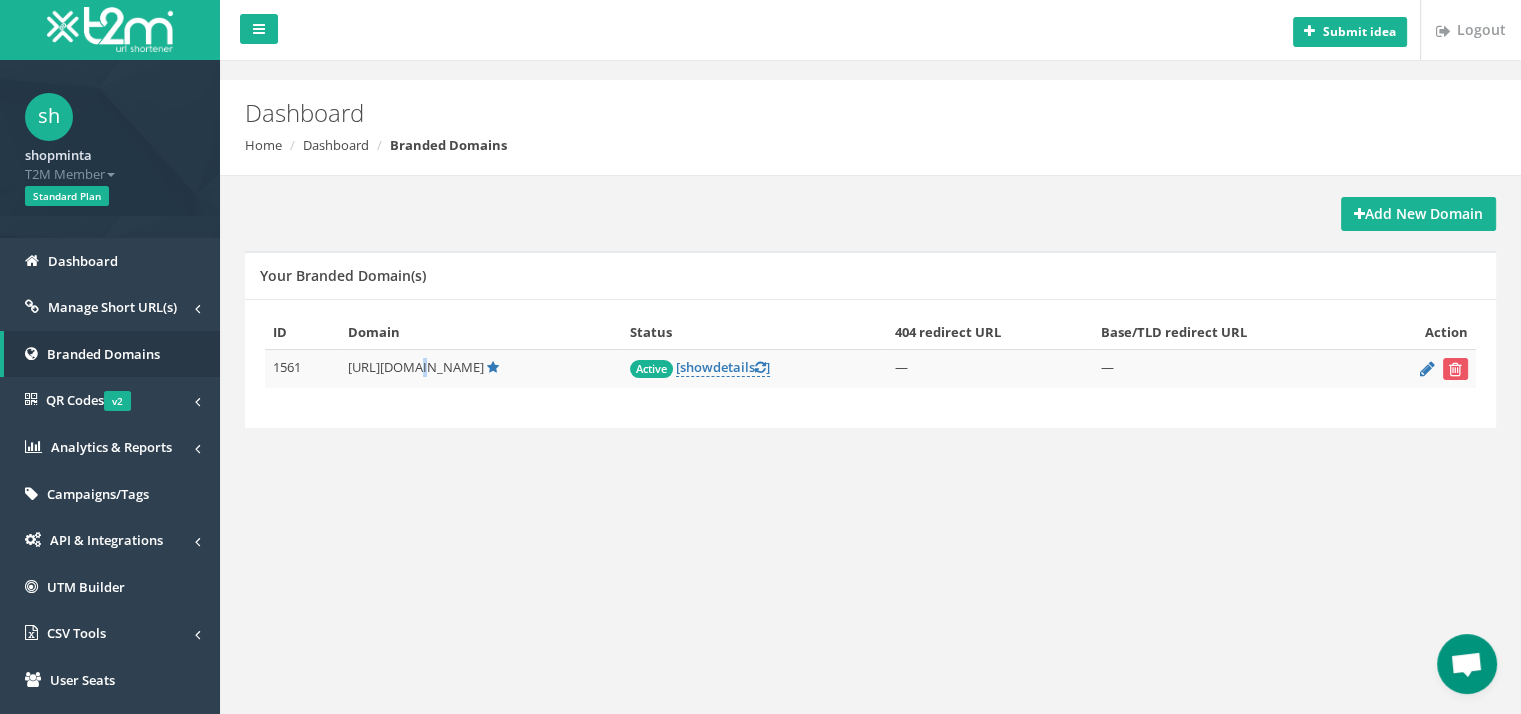 click on "[URL][DOMAIN_NAME]" at bounding box center (416, 367) 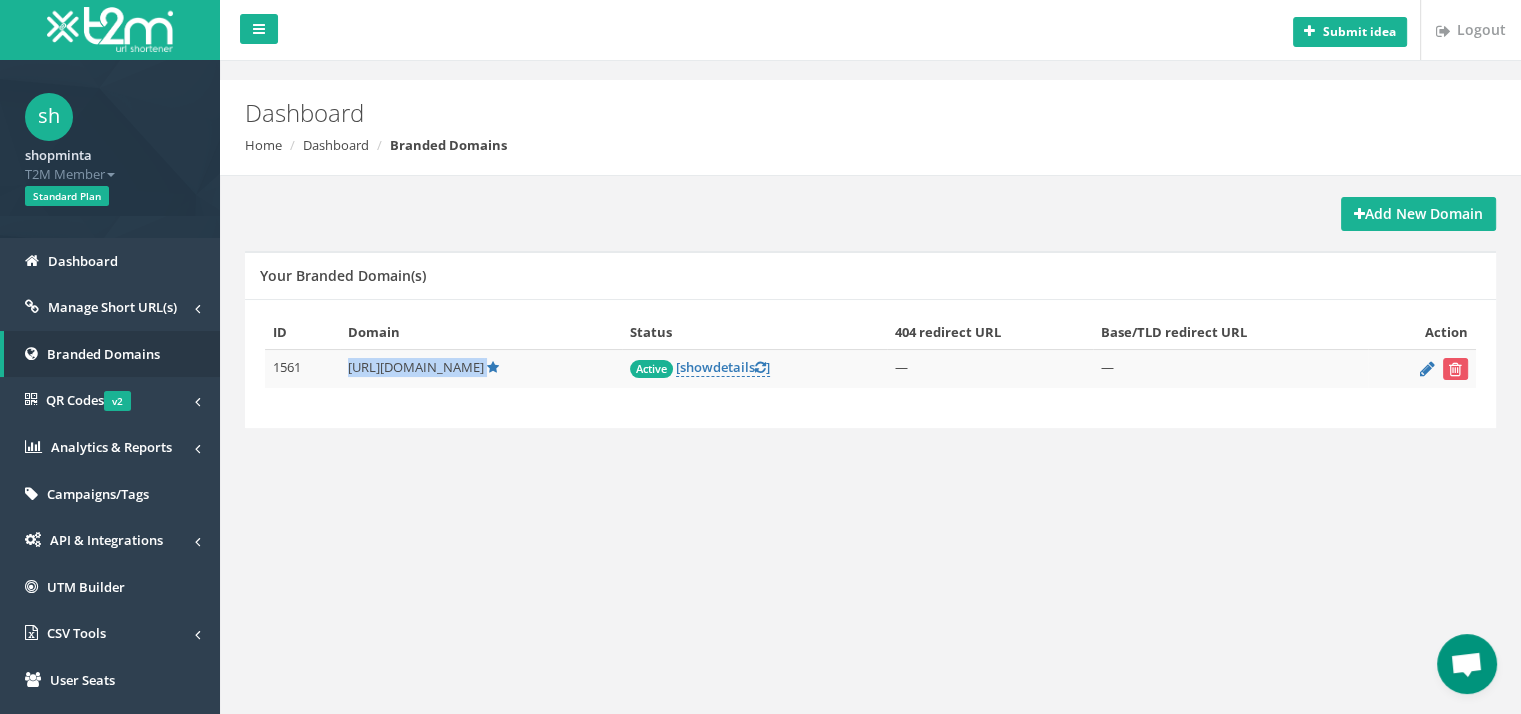 click on "[URL][DOMAIN_NAME]" at bounding box center [416, 367] 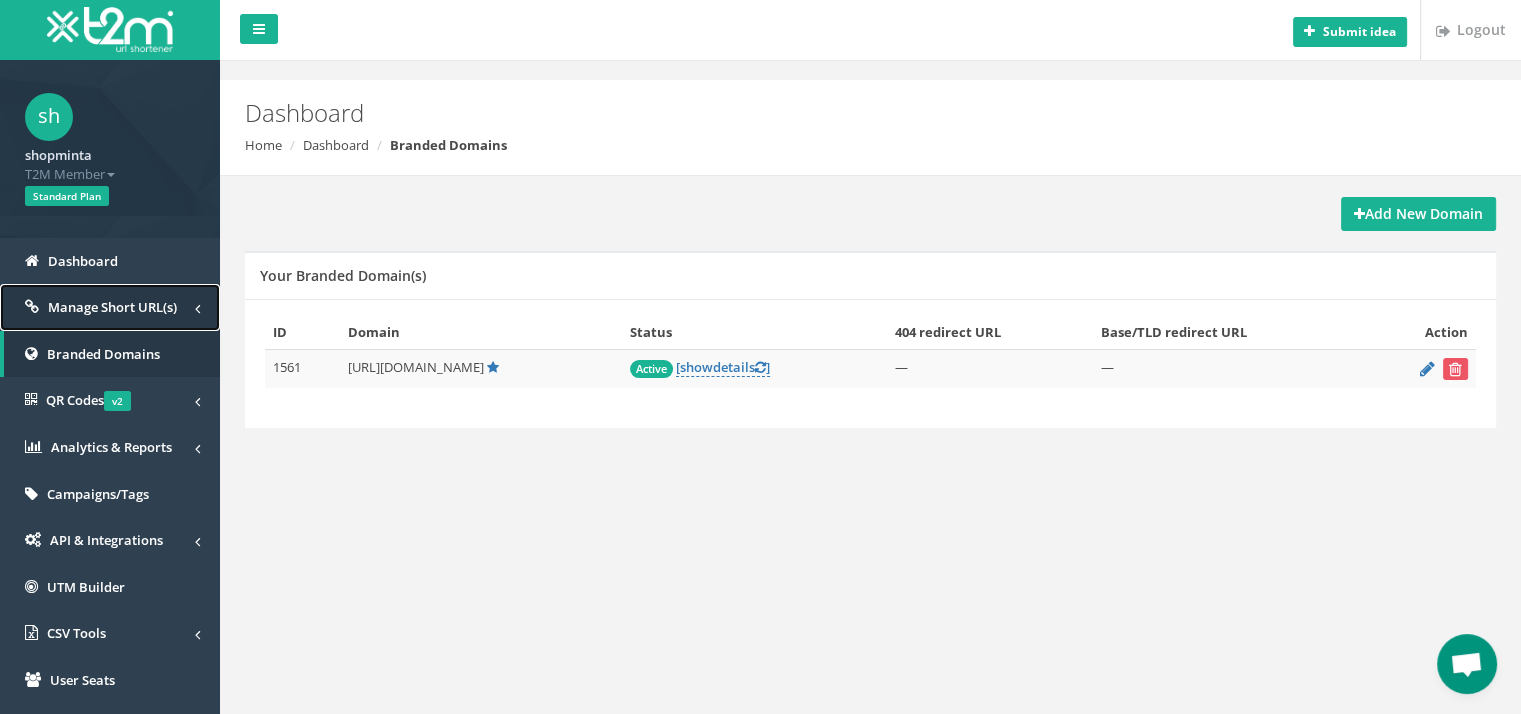 click on "Manage Short URL(s)" at bounding box center (110, 307) 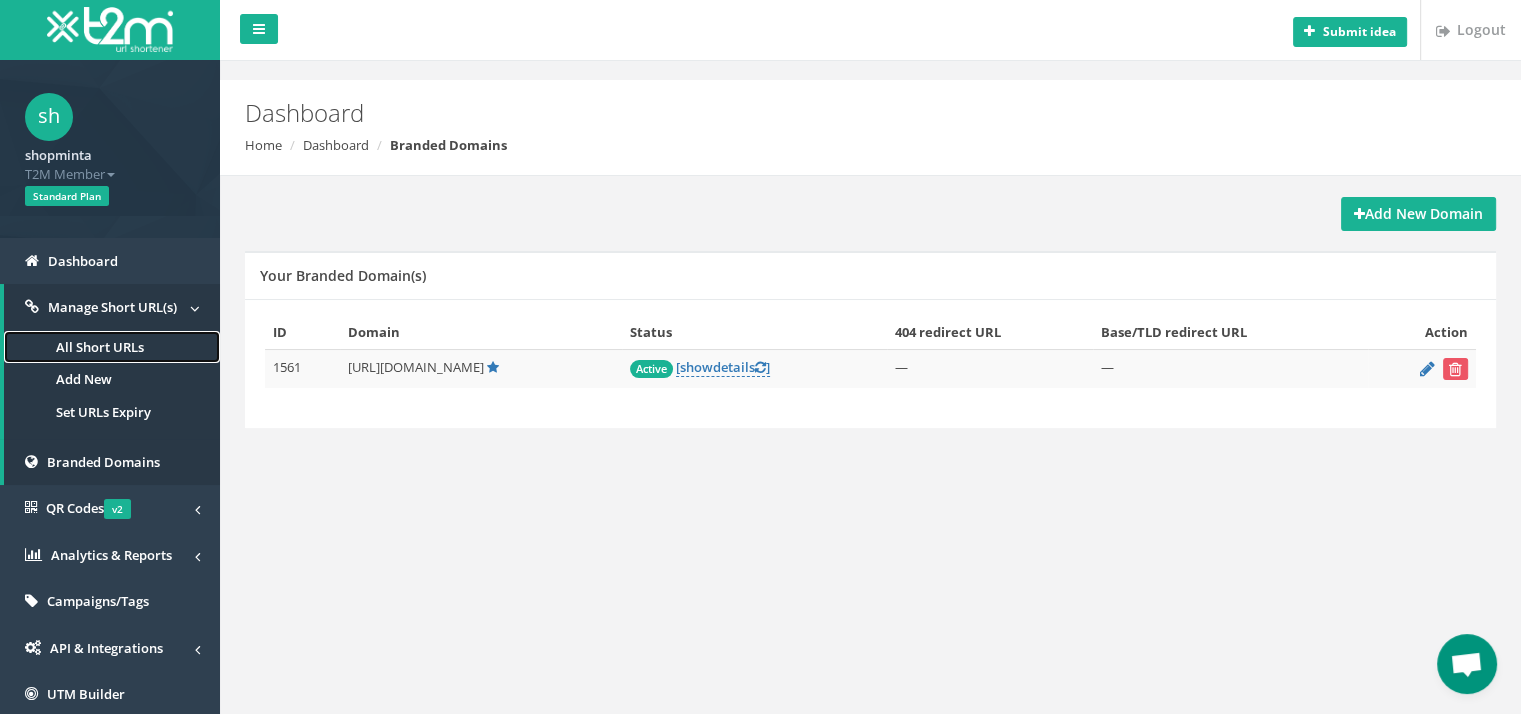 click on "All Short URLs" at bounding box center (112, 347) 